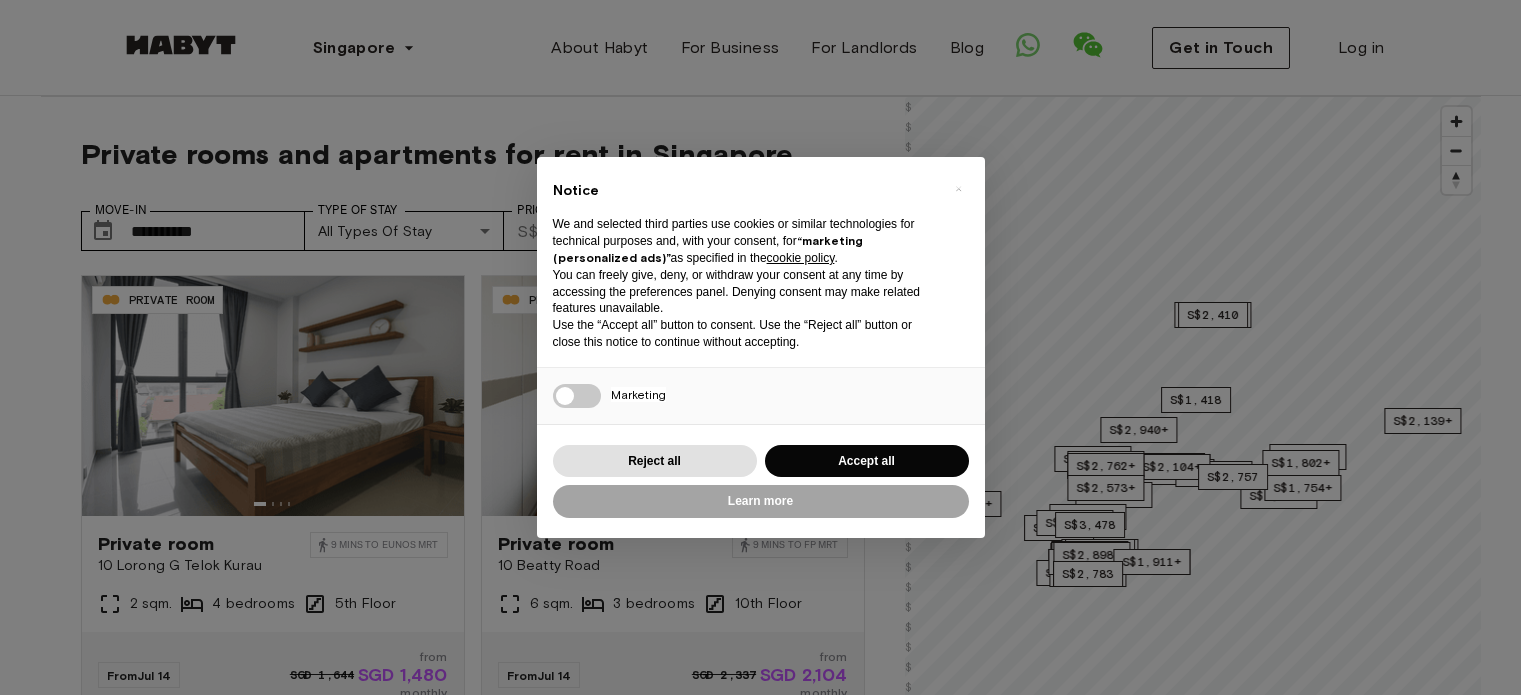 scroll, scrollTop: 0, scrollLeft: 0, axis: both 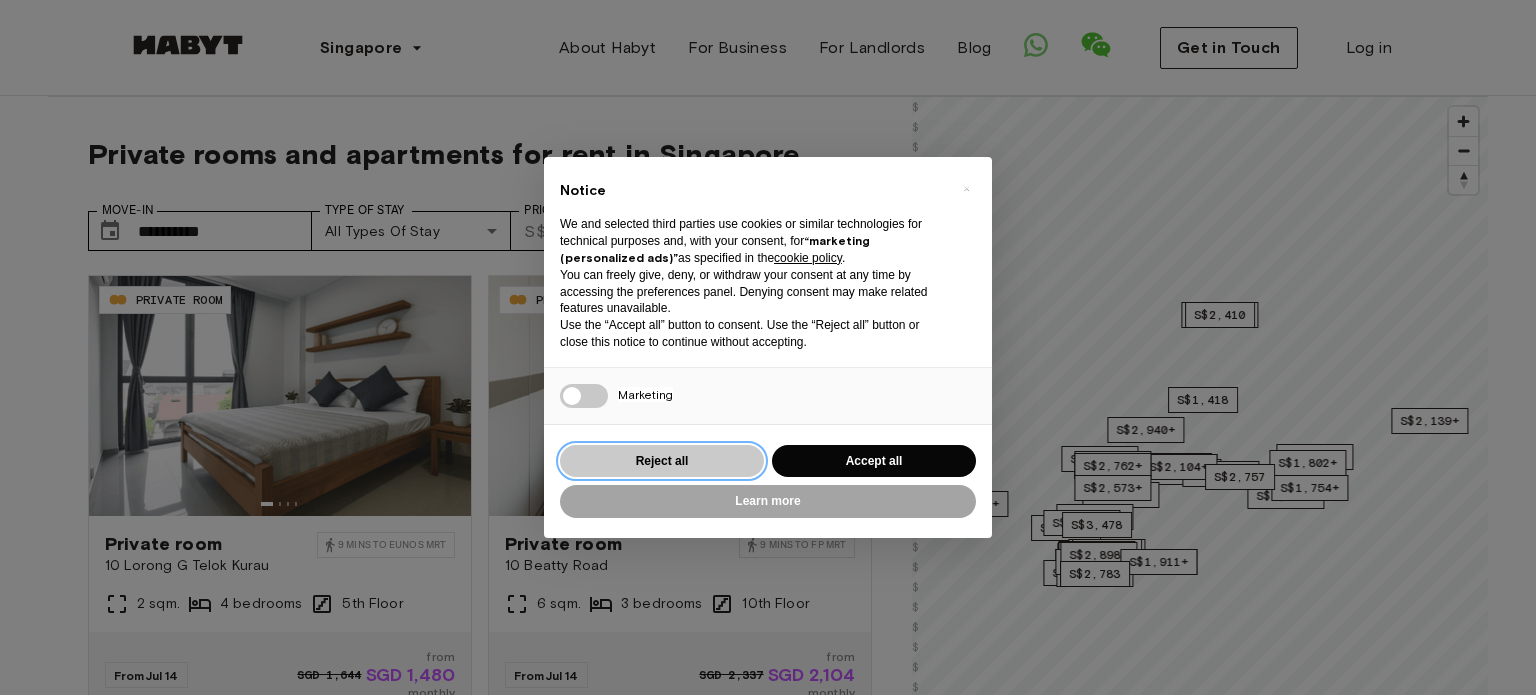 click on "Reject all" at bounding box center (662, 461) 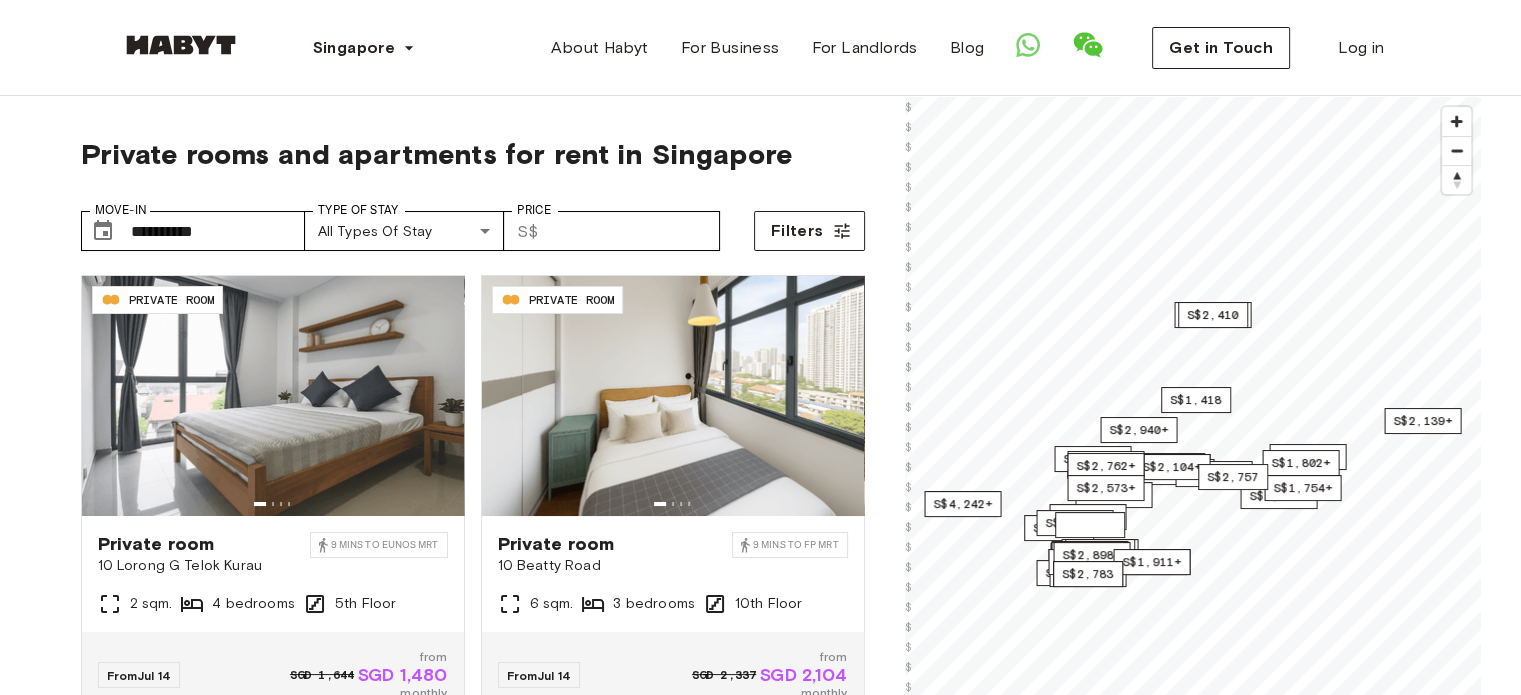 scroll, scrollTop: 0, scrollLeft: 0, axis: both 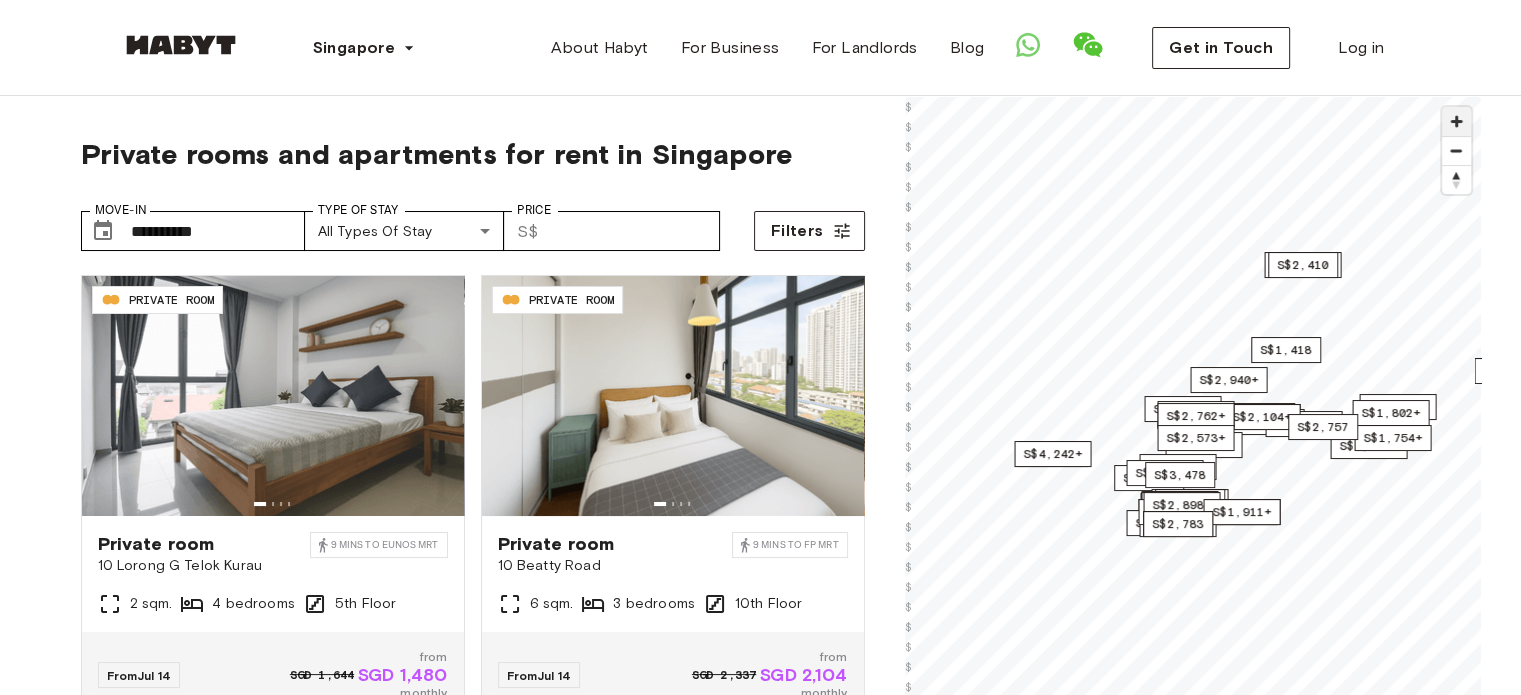 click at bounding box center (1456, 121) 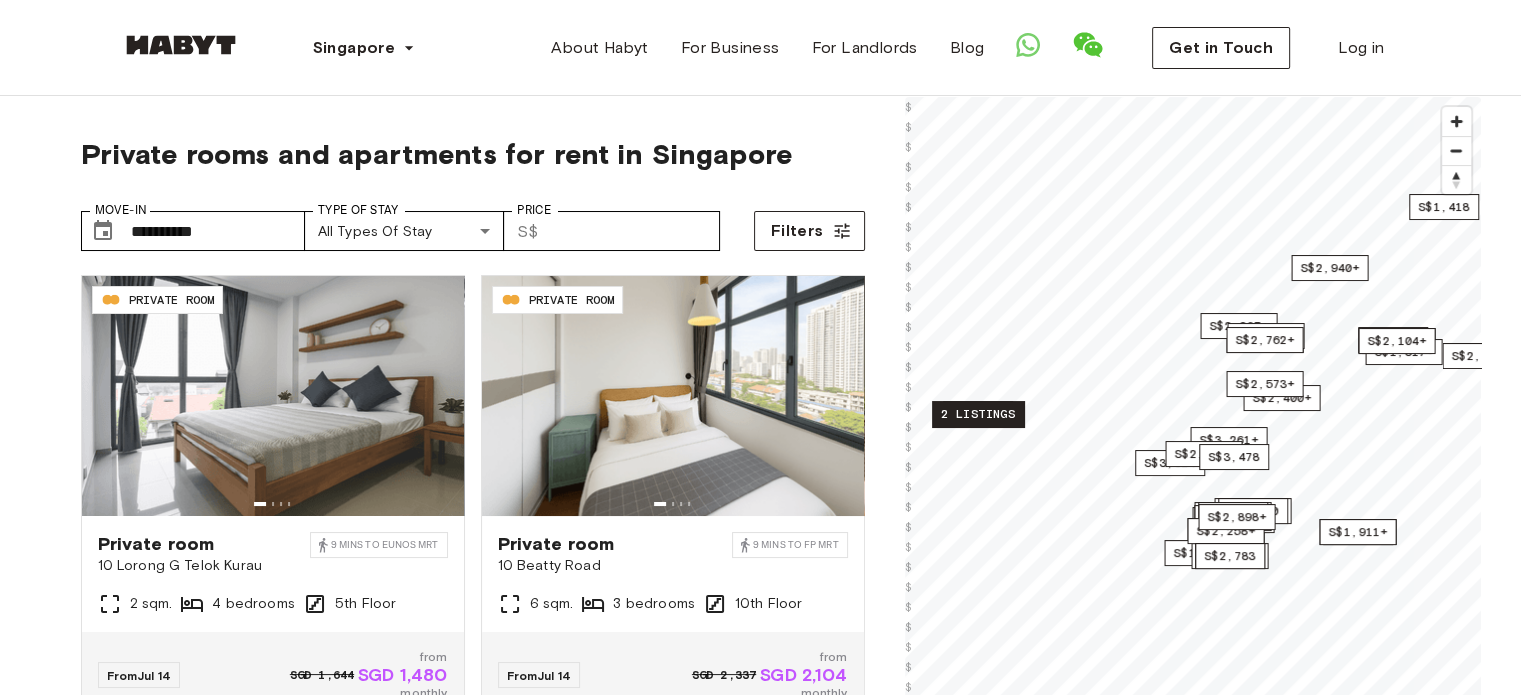 click on "2 listings" at bounding box center [978, 414] 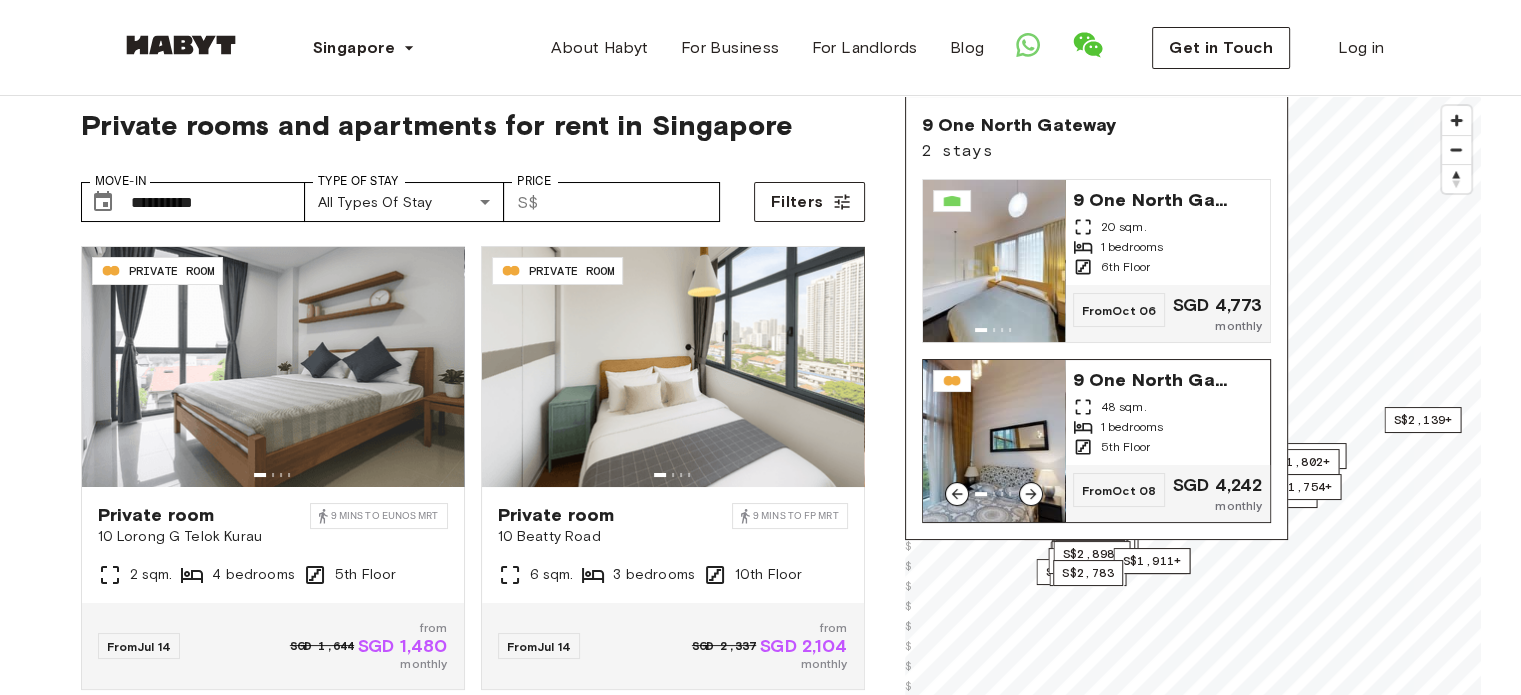 scroll, scrollTop: 0, scrollLeft: 0, axis: both 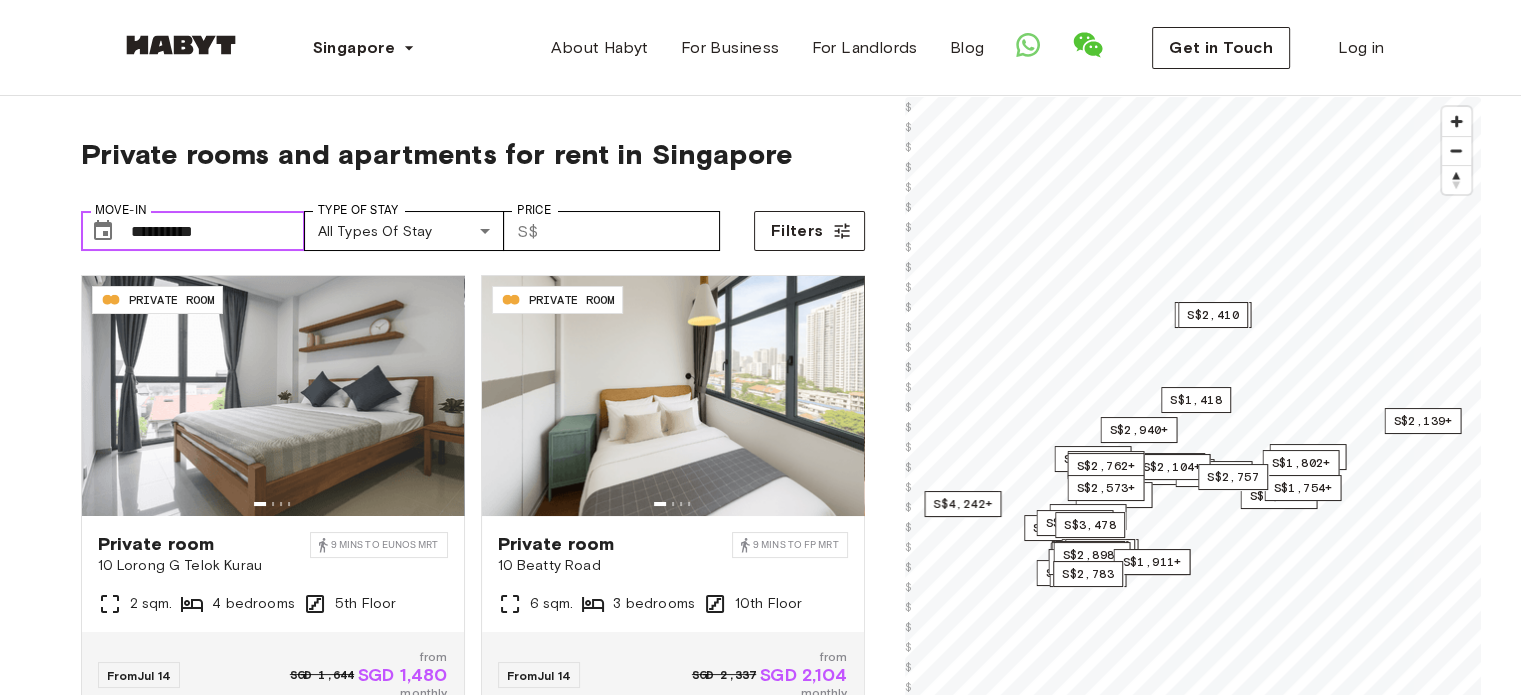 click on "**********" at bounding box center (218, 231) 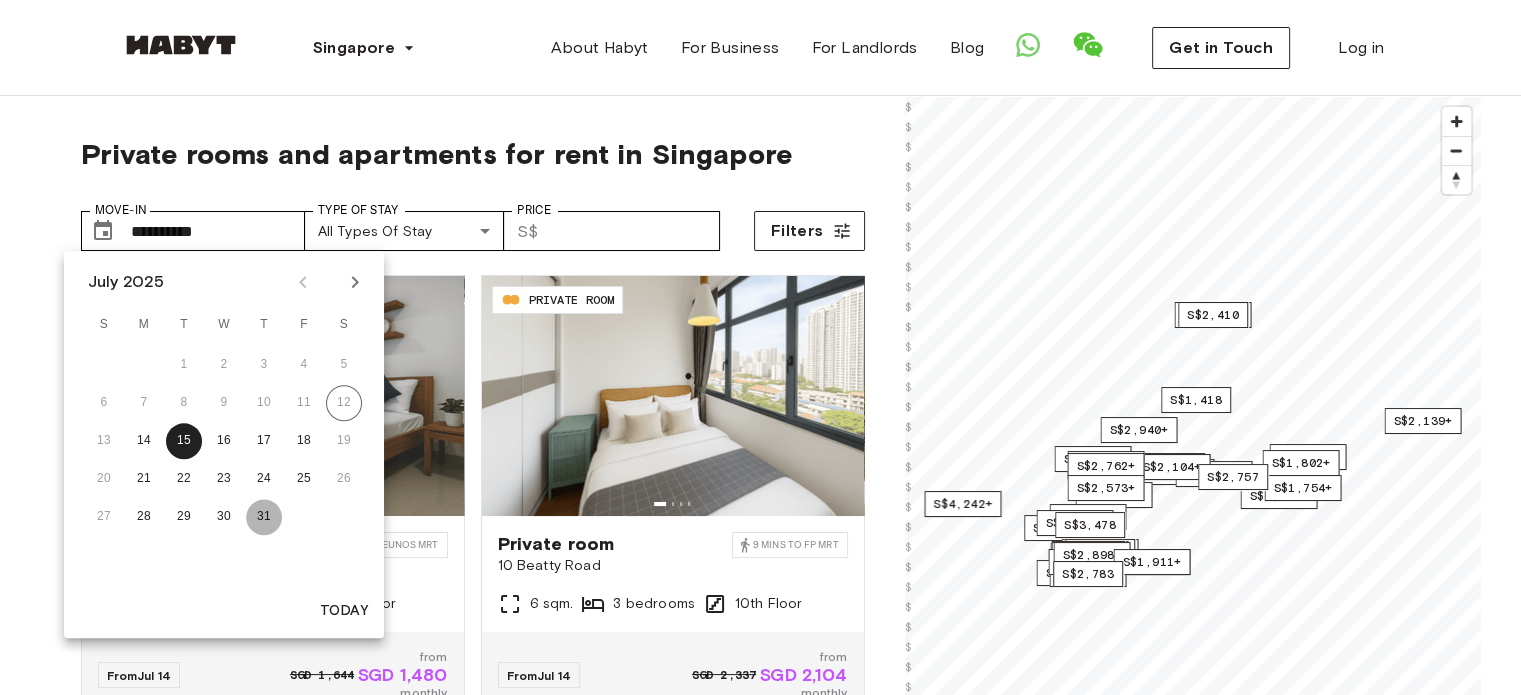 click on "31" at bounding box center [264, 517] 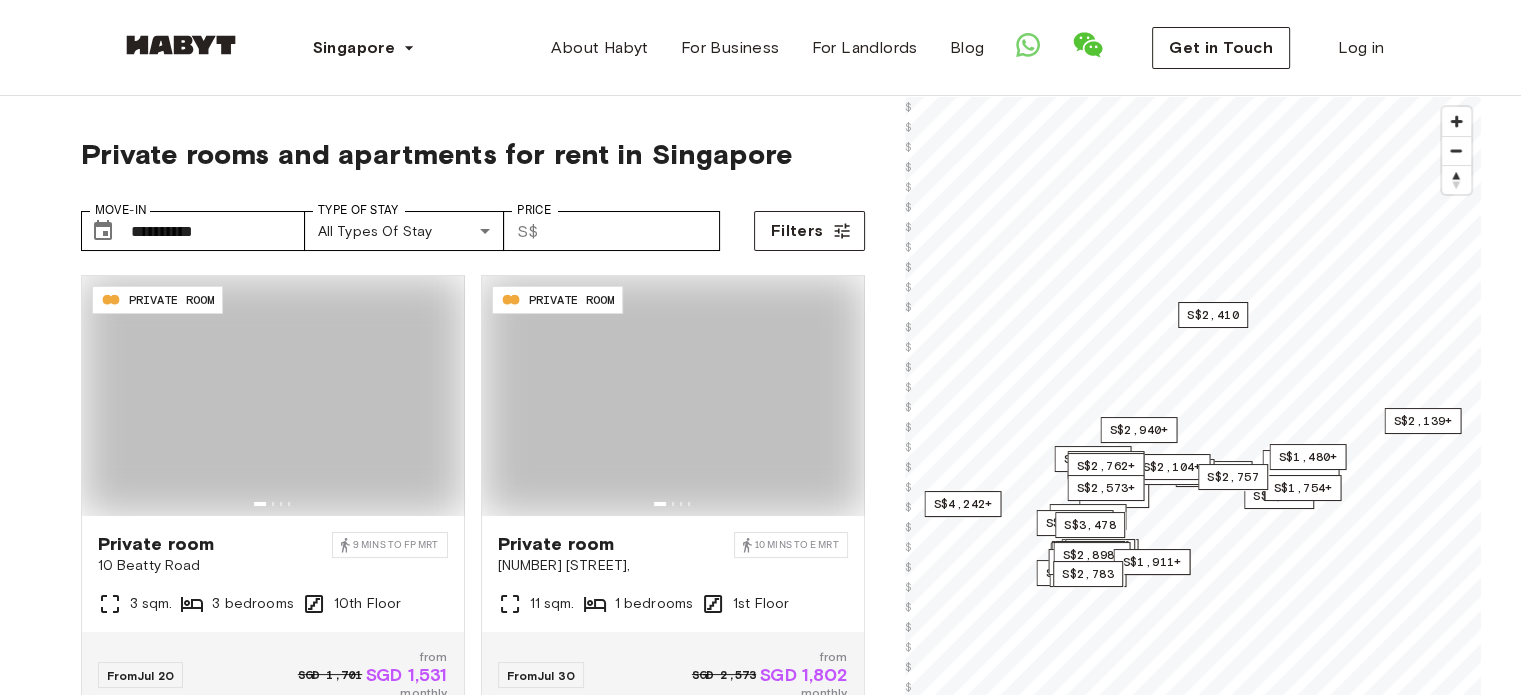 type on "**********" 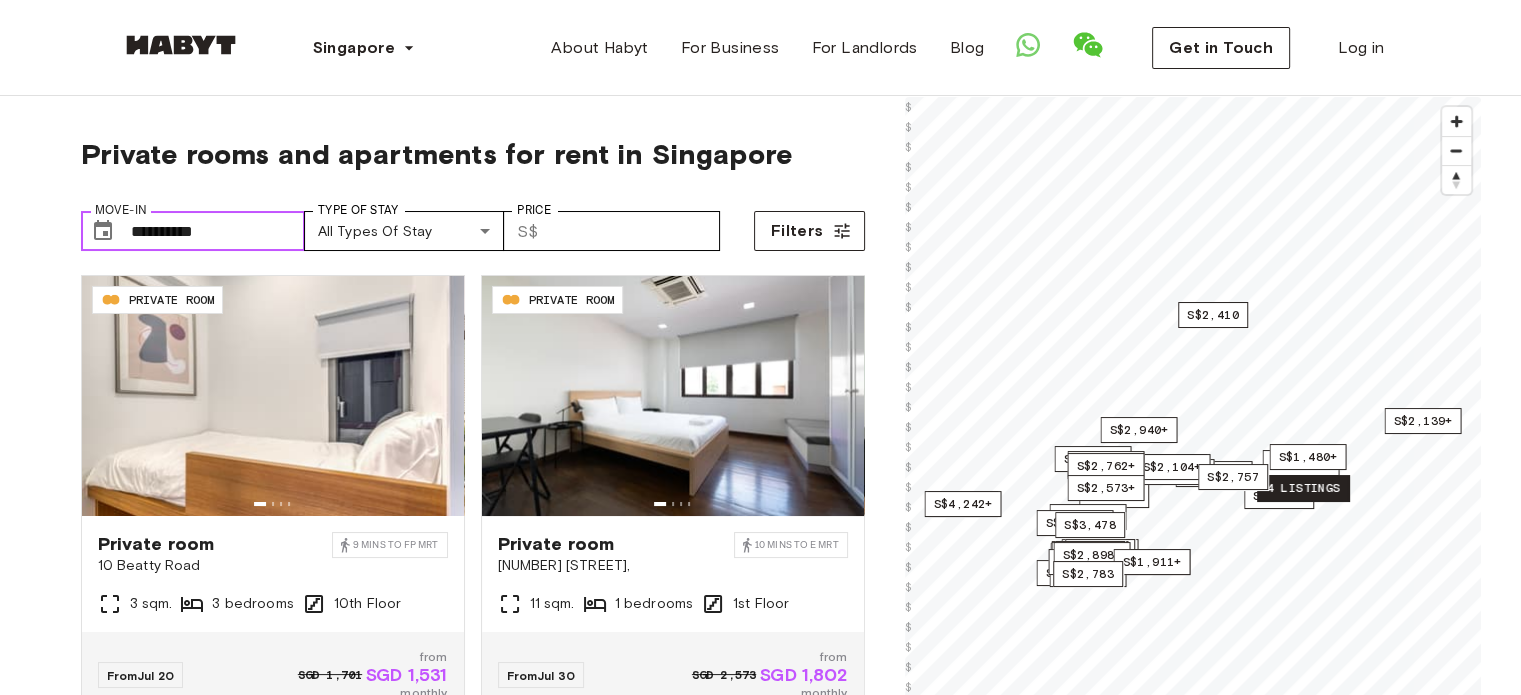 click on "4 listings" at bounding box center (1303, 488) 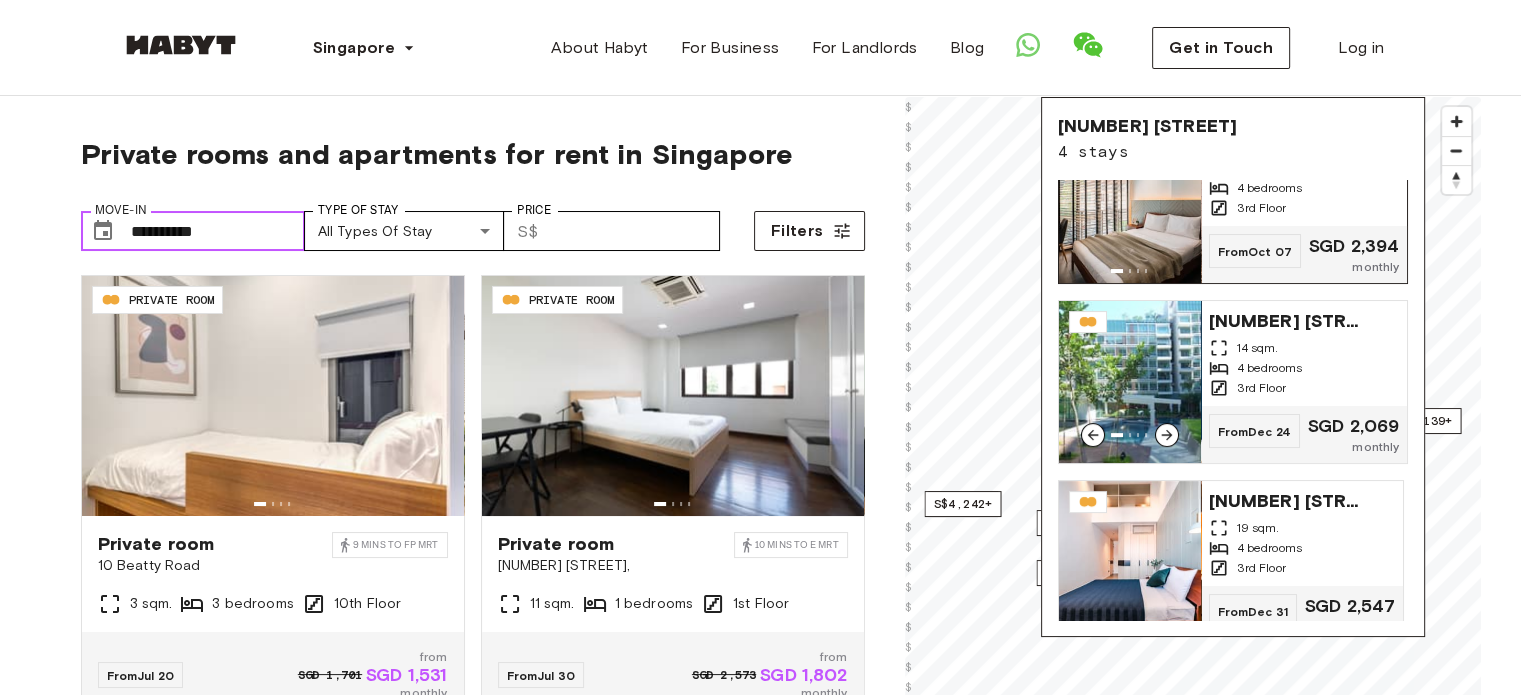 scroll, scrollTop: 261, scrollLeft: 0, axis: vertical 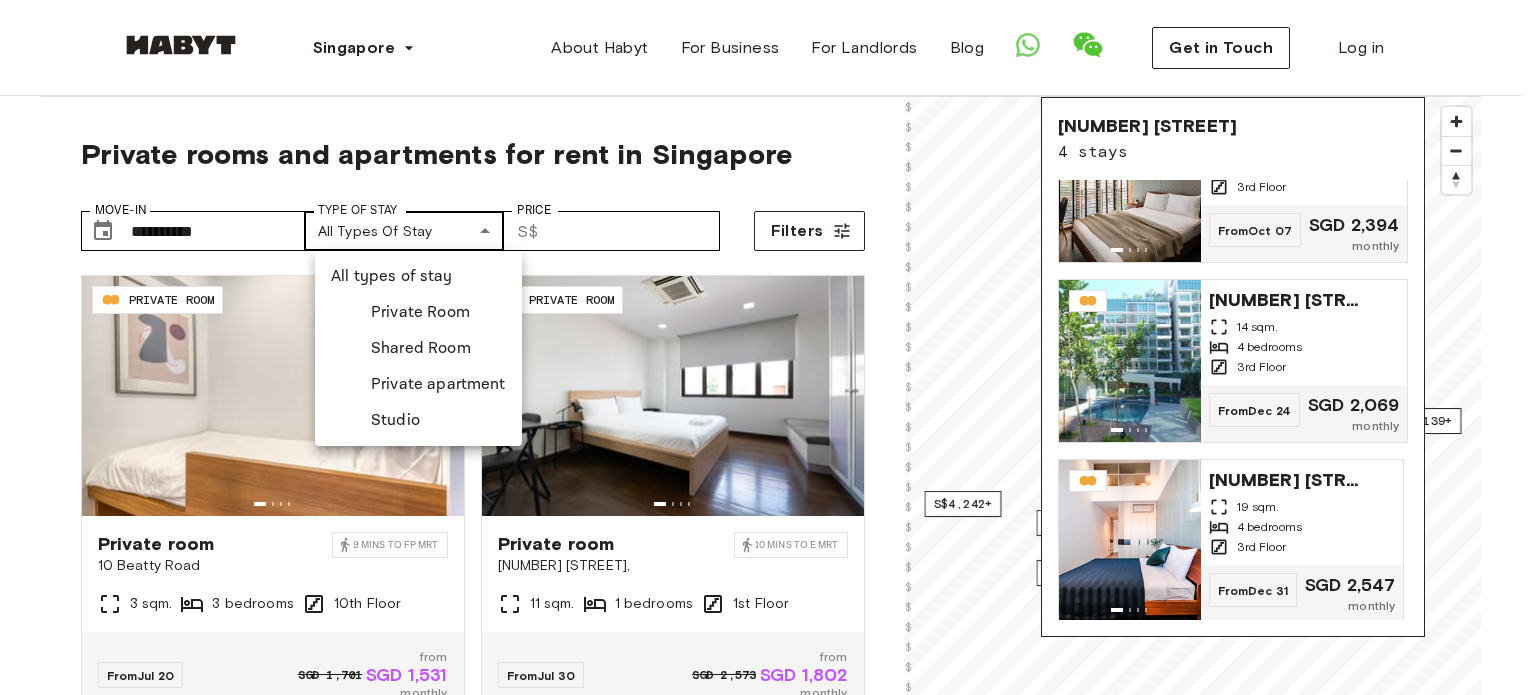 click on "**********" at bounding box center (768, 2293) 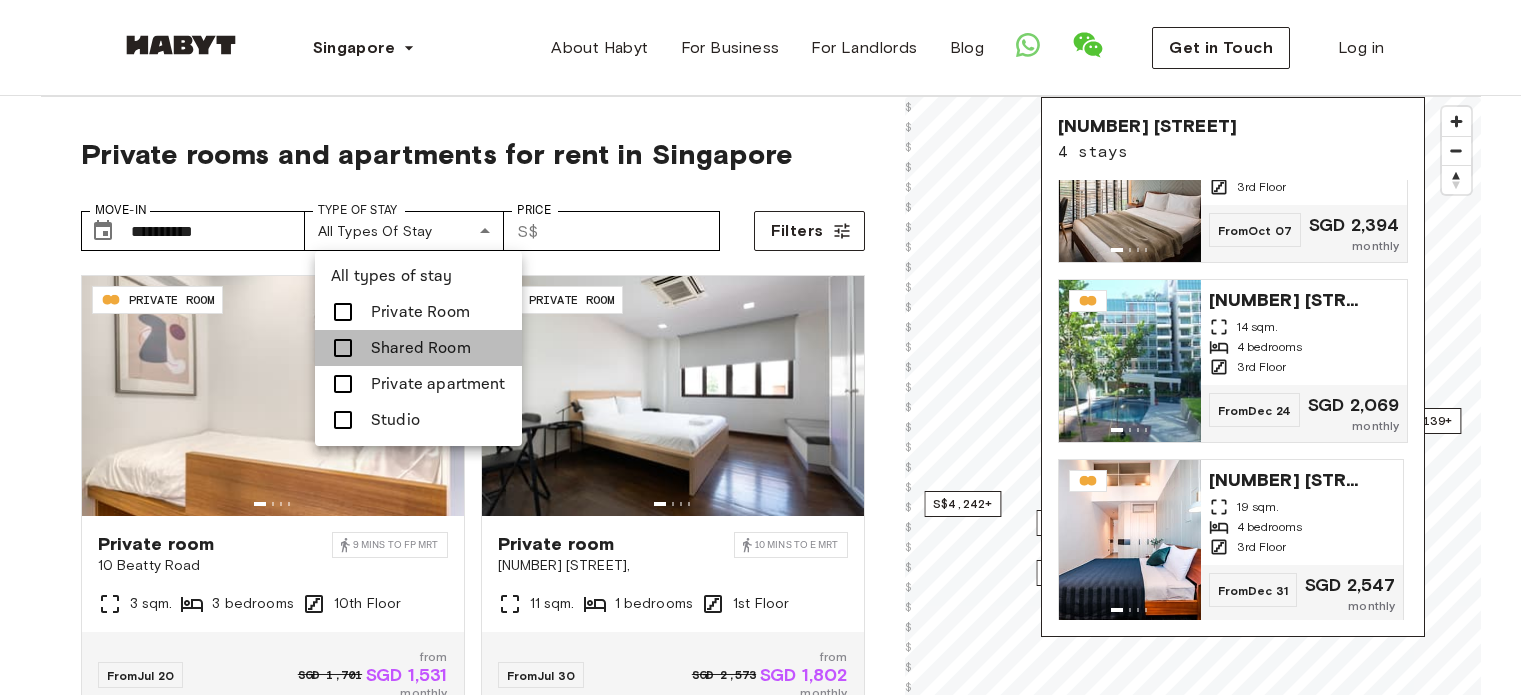 click on "Shared Room" at bounding box center (421, 348) 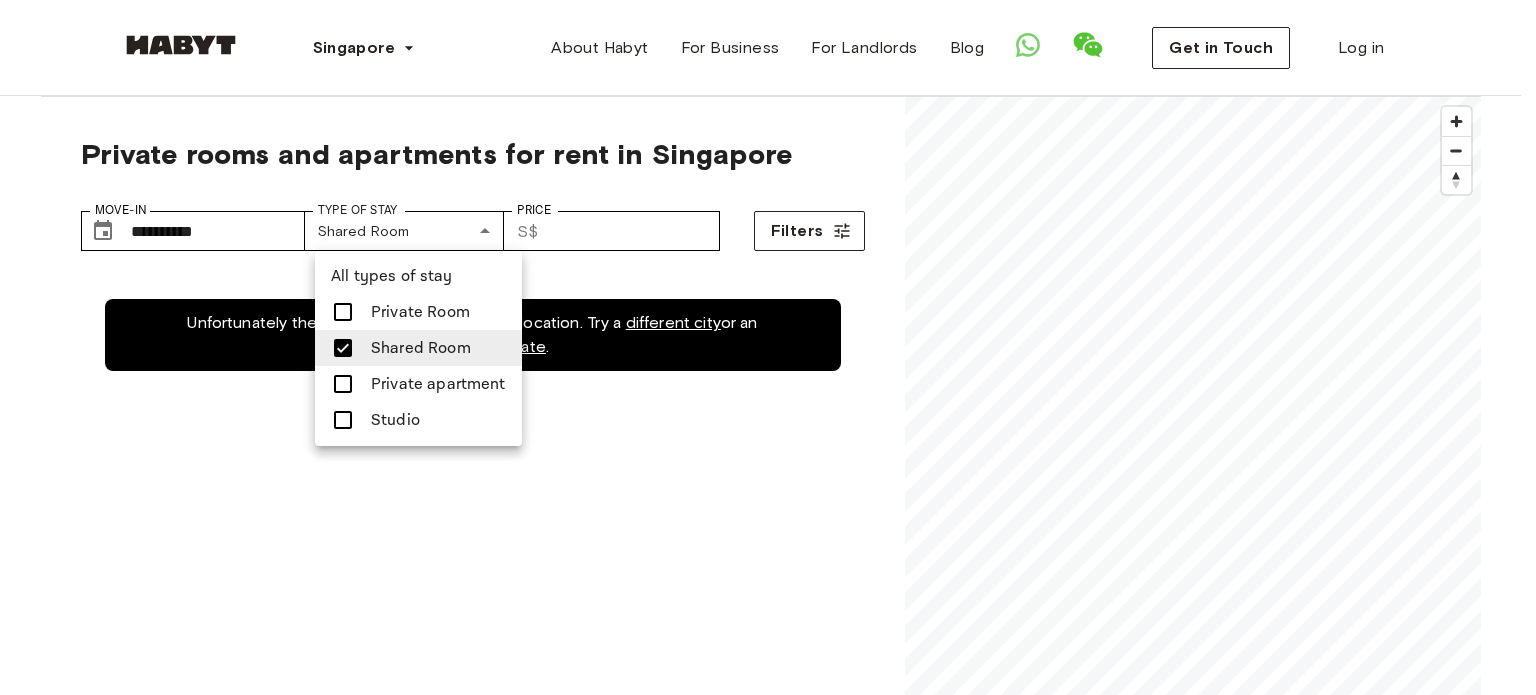click on "Private Room" at bounding box center (420, 312) 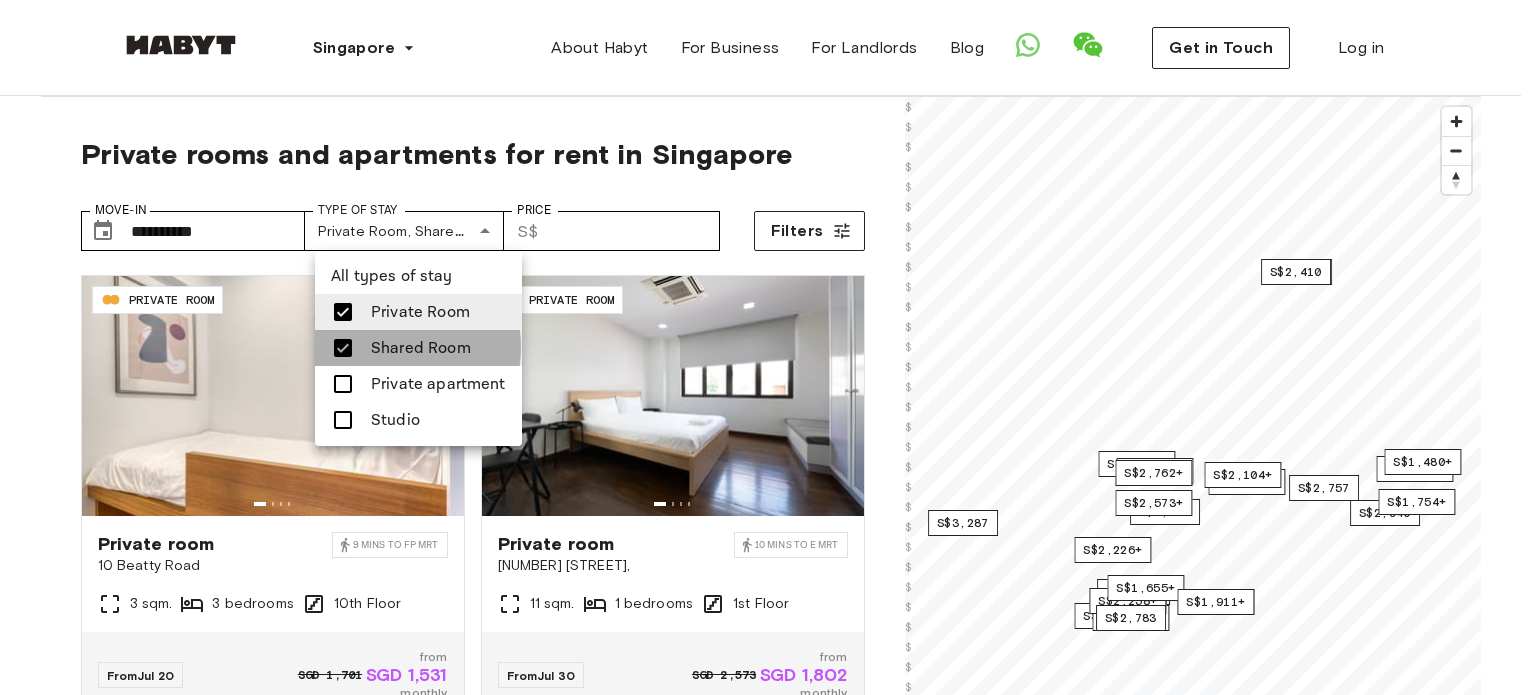 click on "Shared Room" at bounding box center [421, 348] 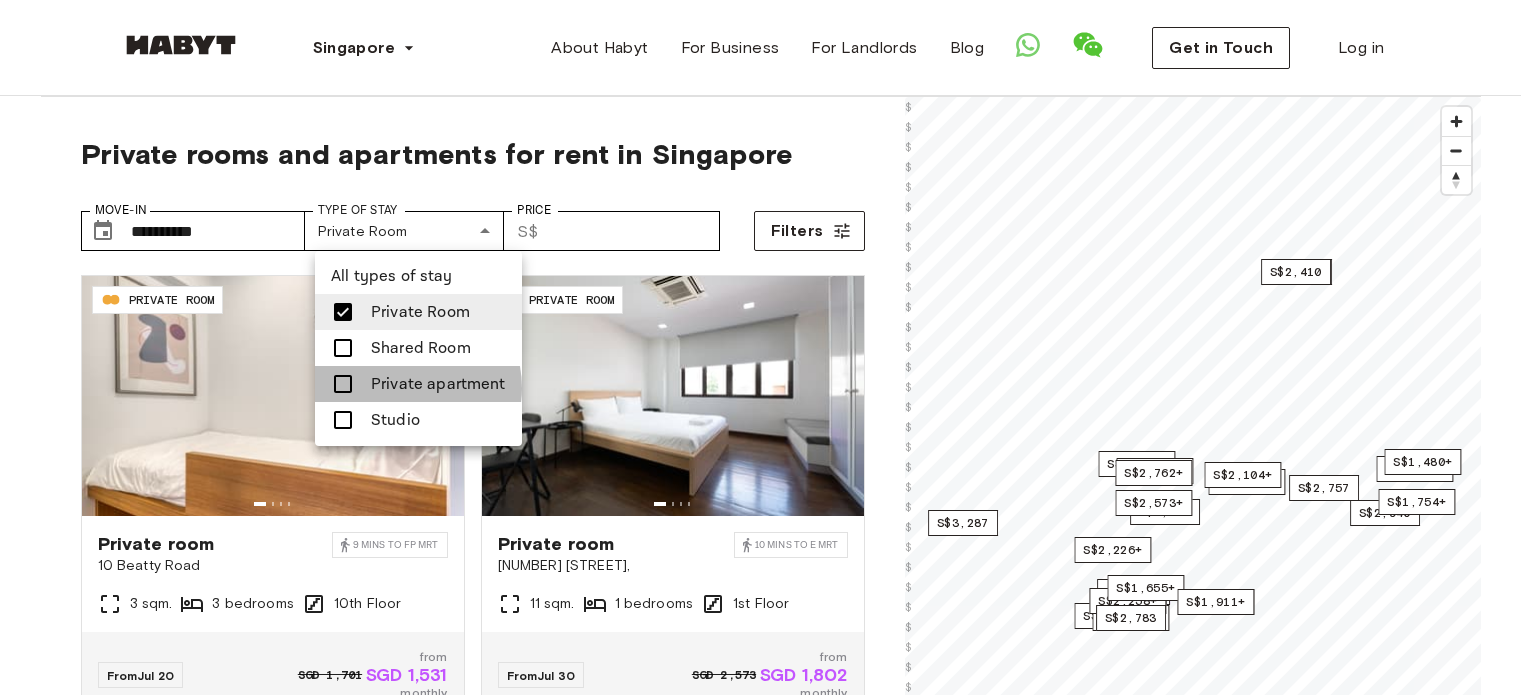 click on "Private apartment" at bounding box center (438, 384) 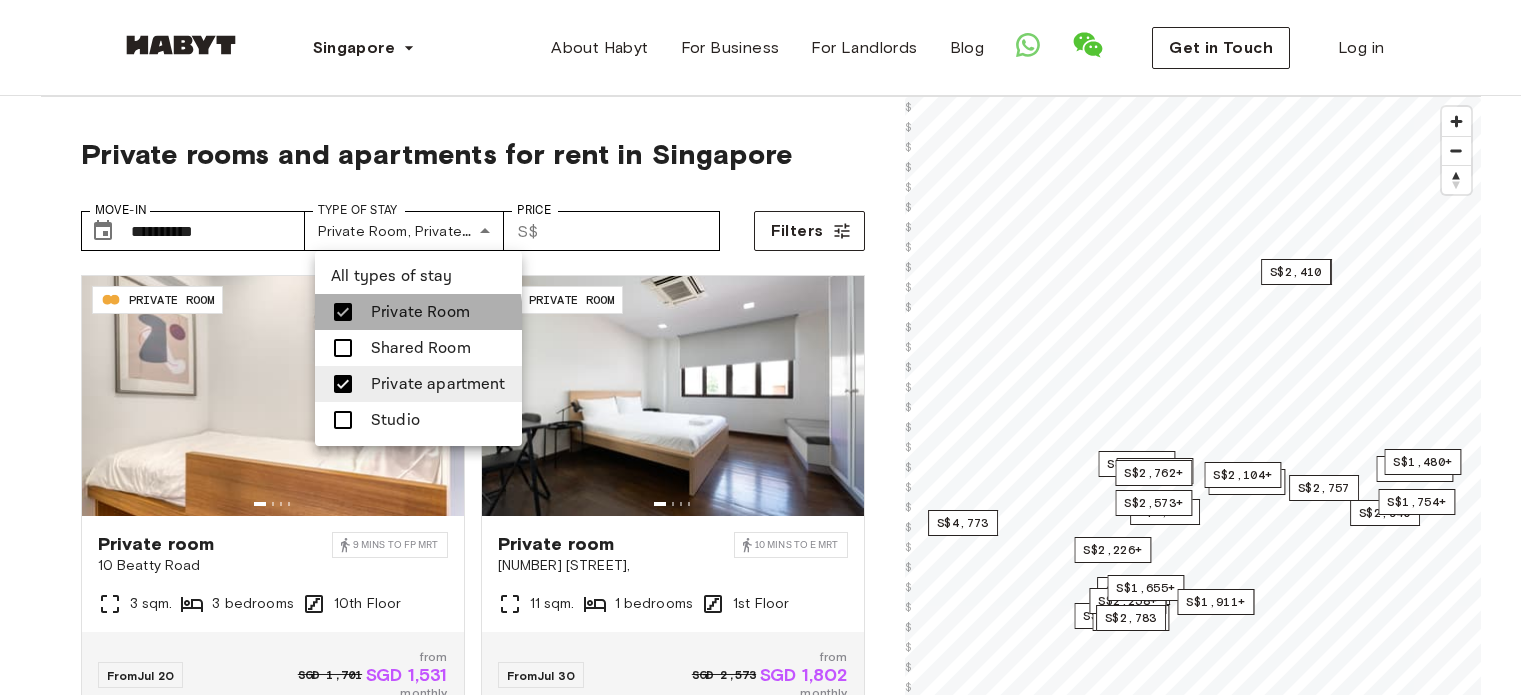 click on "Private Room" at bounding box center [420, 312] 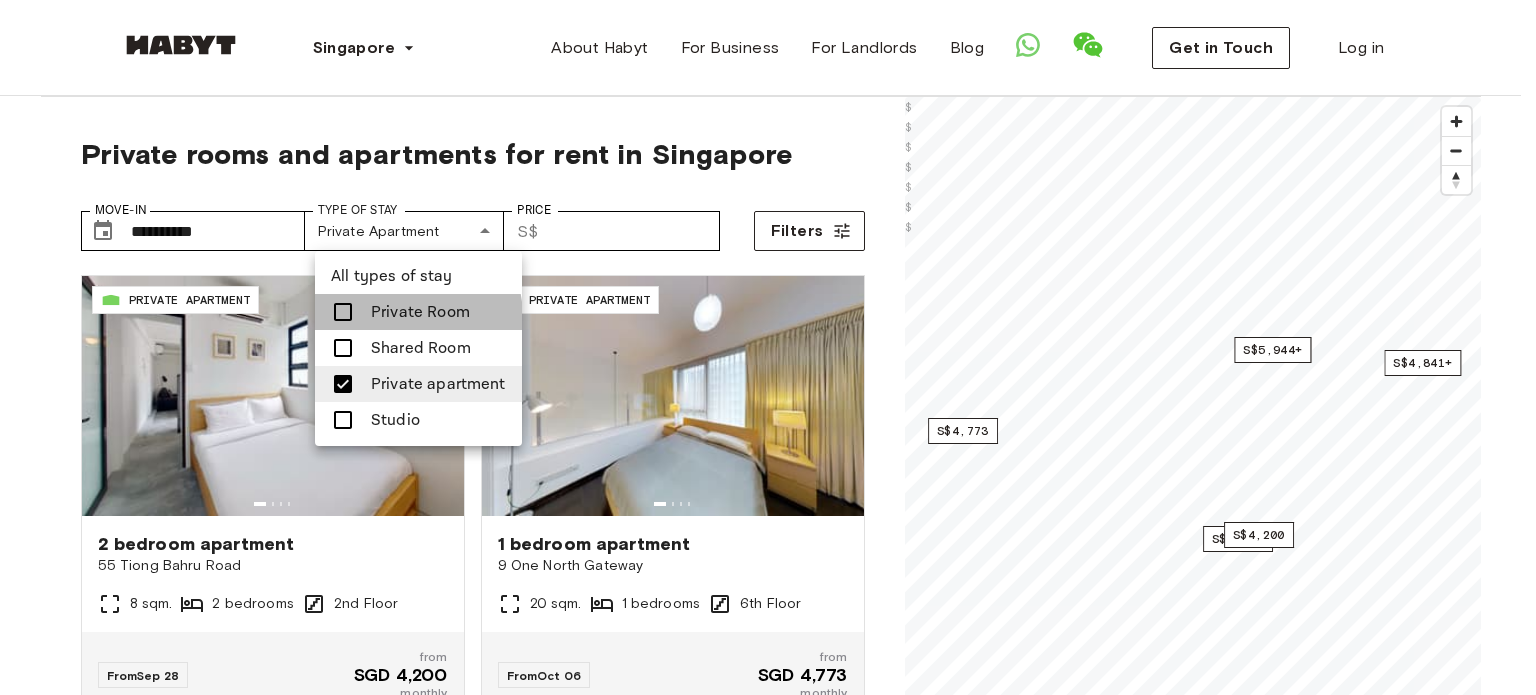 click on "Private Room" at bounding box center [420, 312] 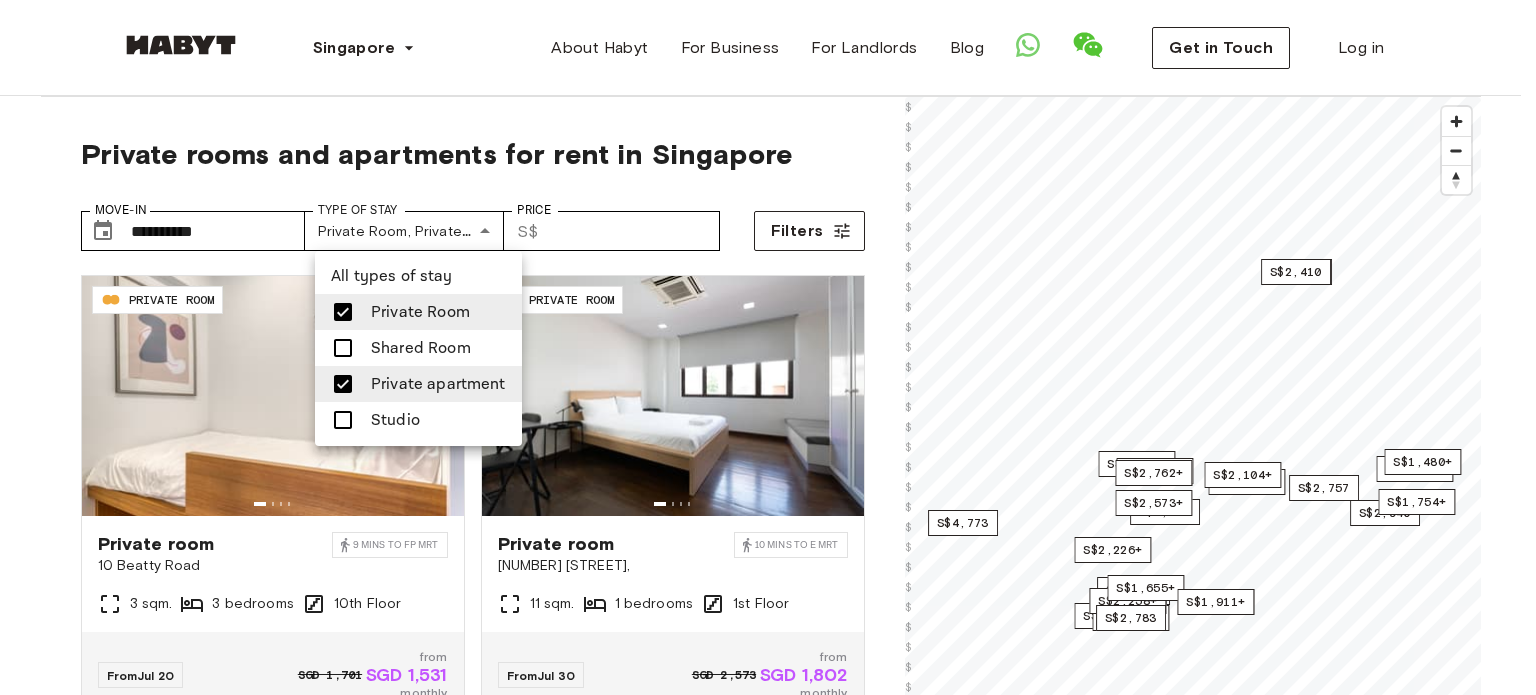 click on "Private apartment" at bounding box center [438, 384] 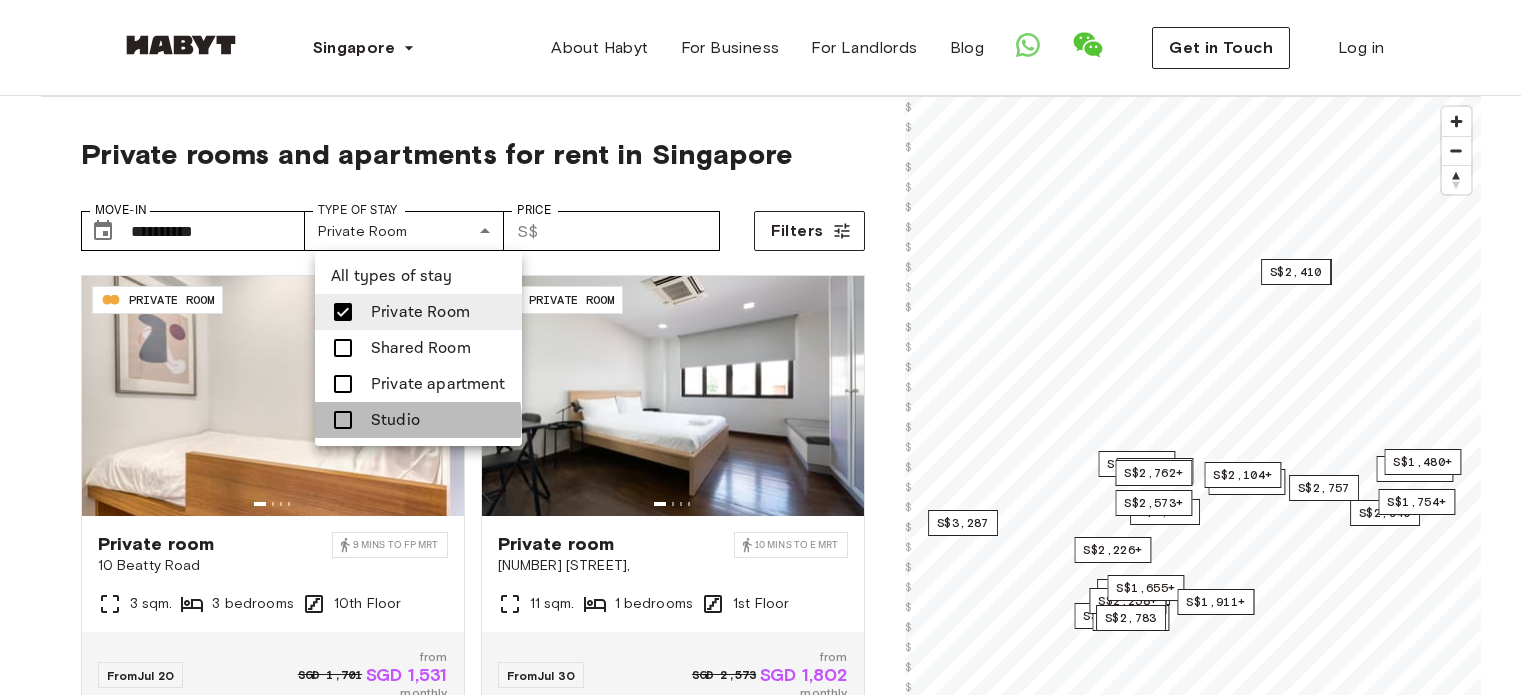 click on "Studio" at bounding box center (395, 420) 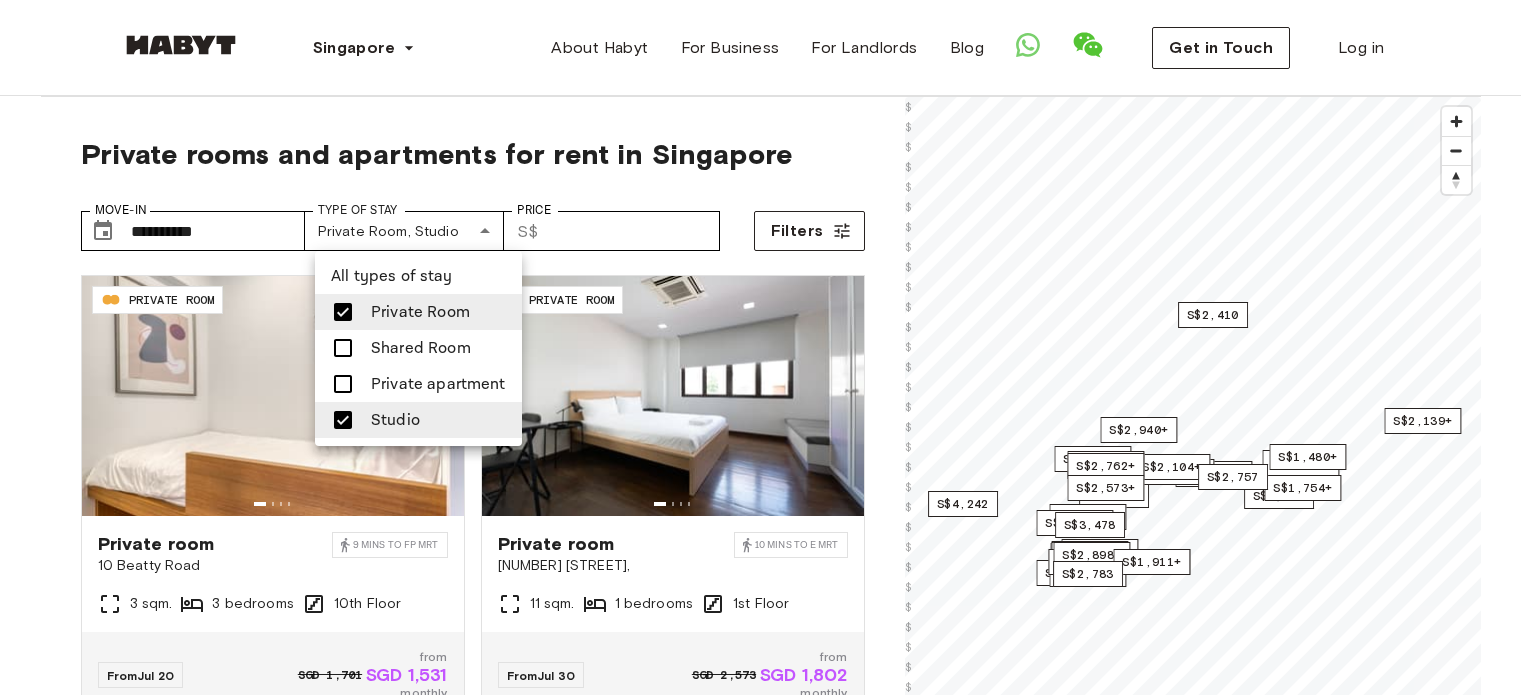 click on "Private Room" at bounding box center (420, 312) 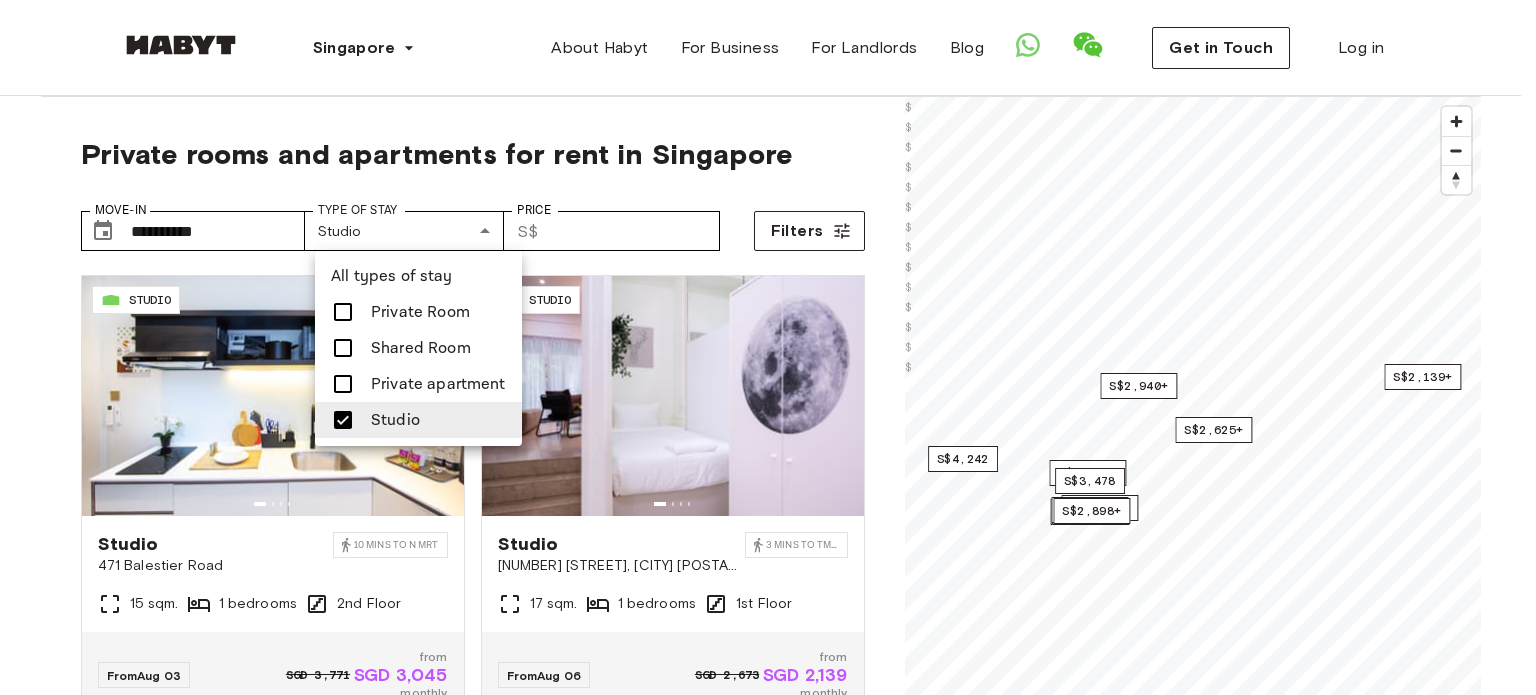 click at bounding box center (768, 347) 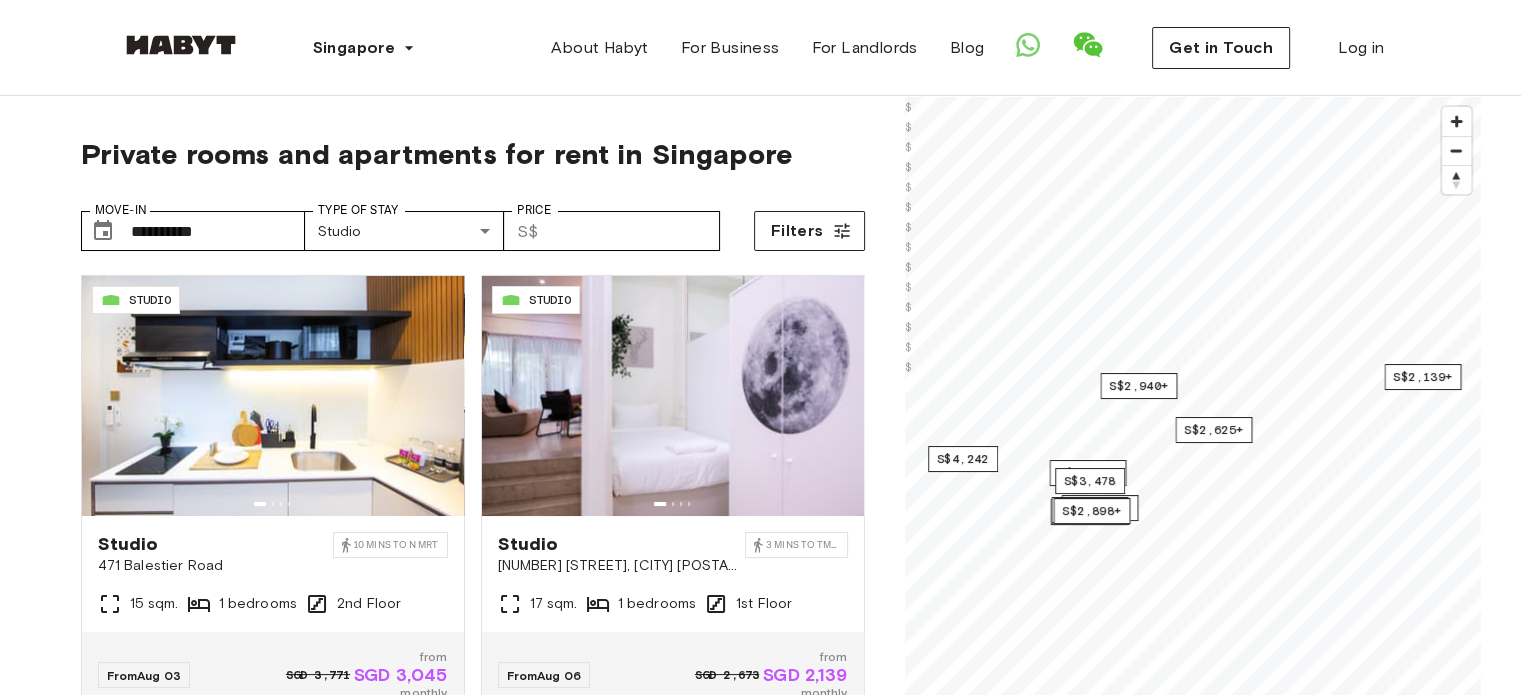 click at bounding box center [1456, 121] 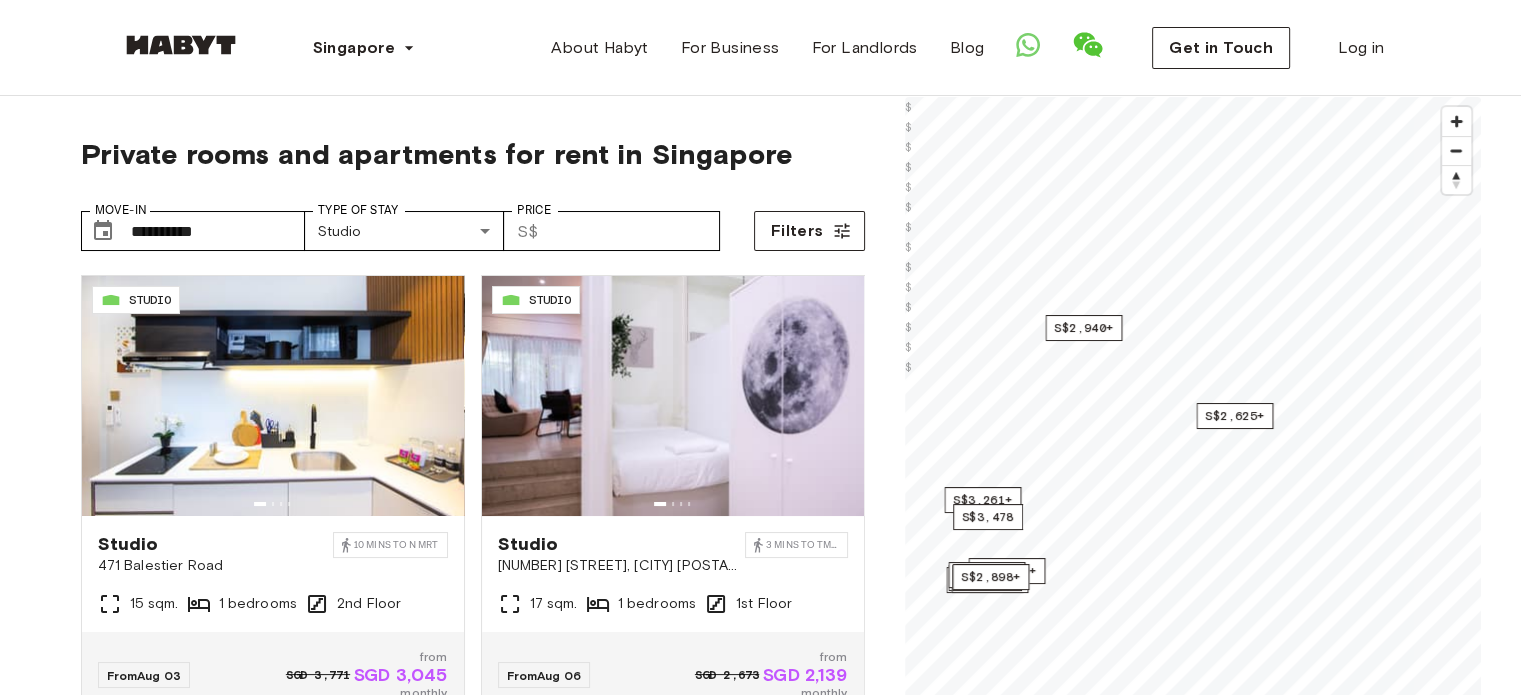 click at bounding box center (1456, 121) 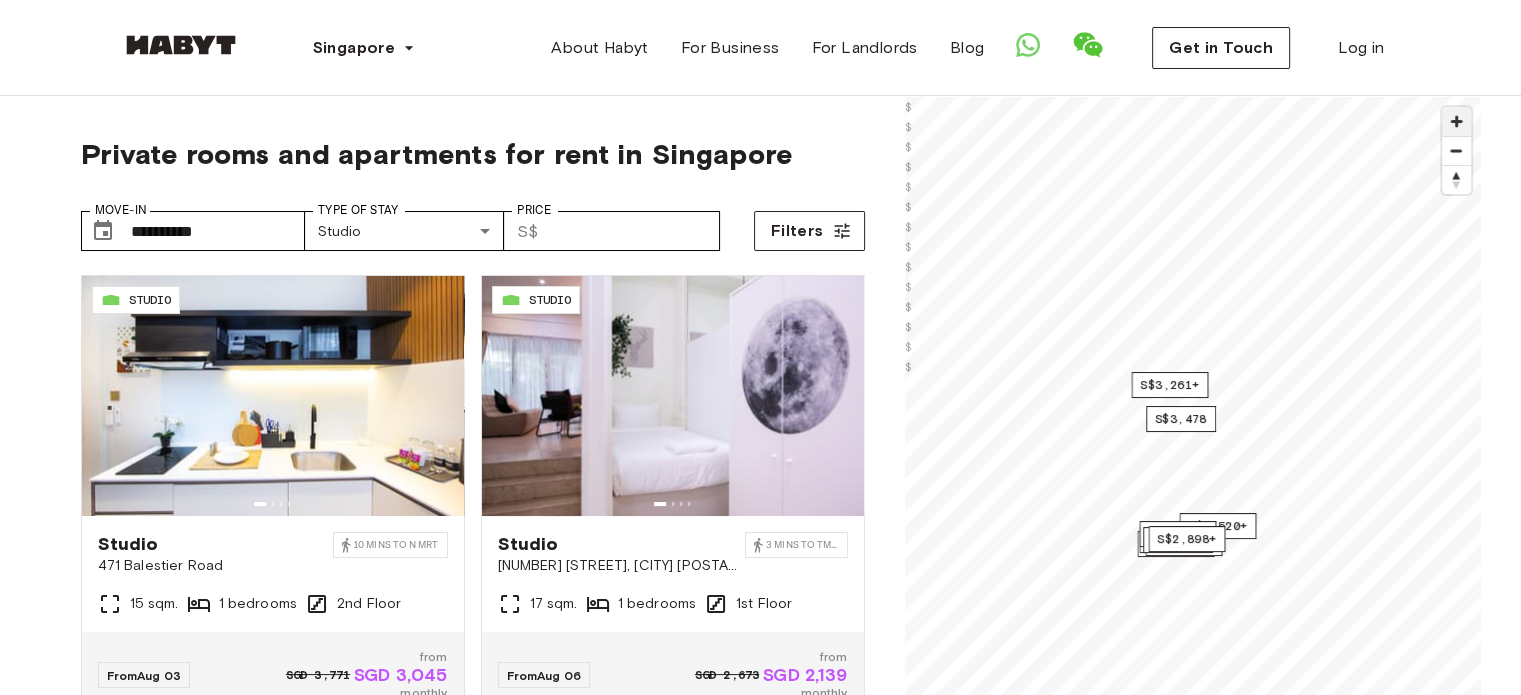 click at bounding box center (1456, 121) 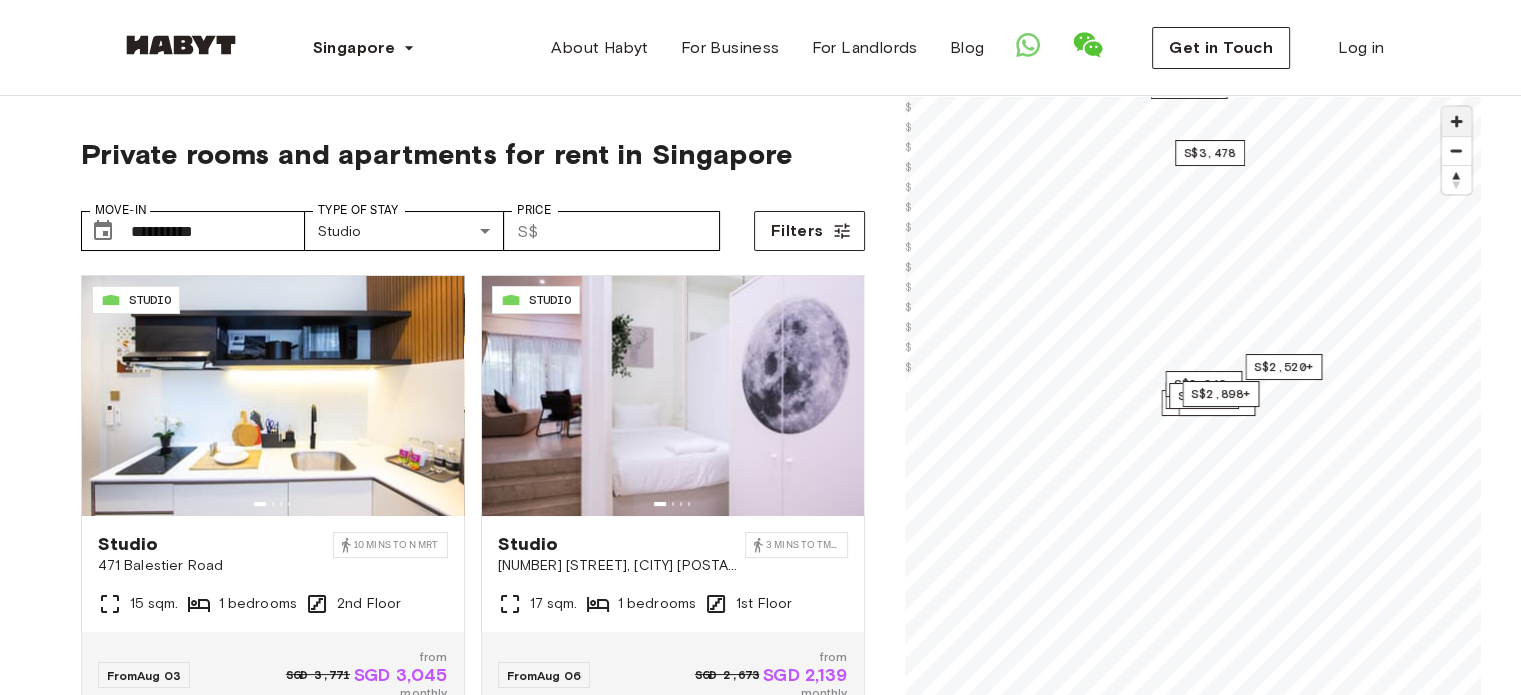 click at bounding box center [1456, 121] 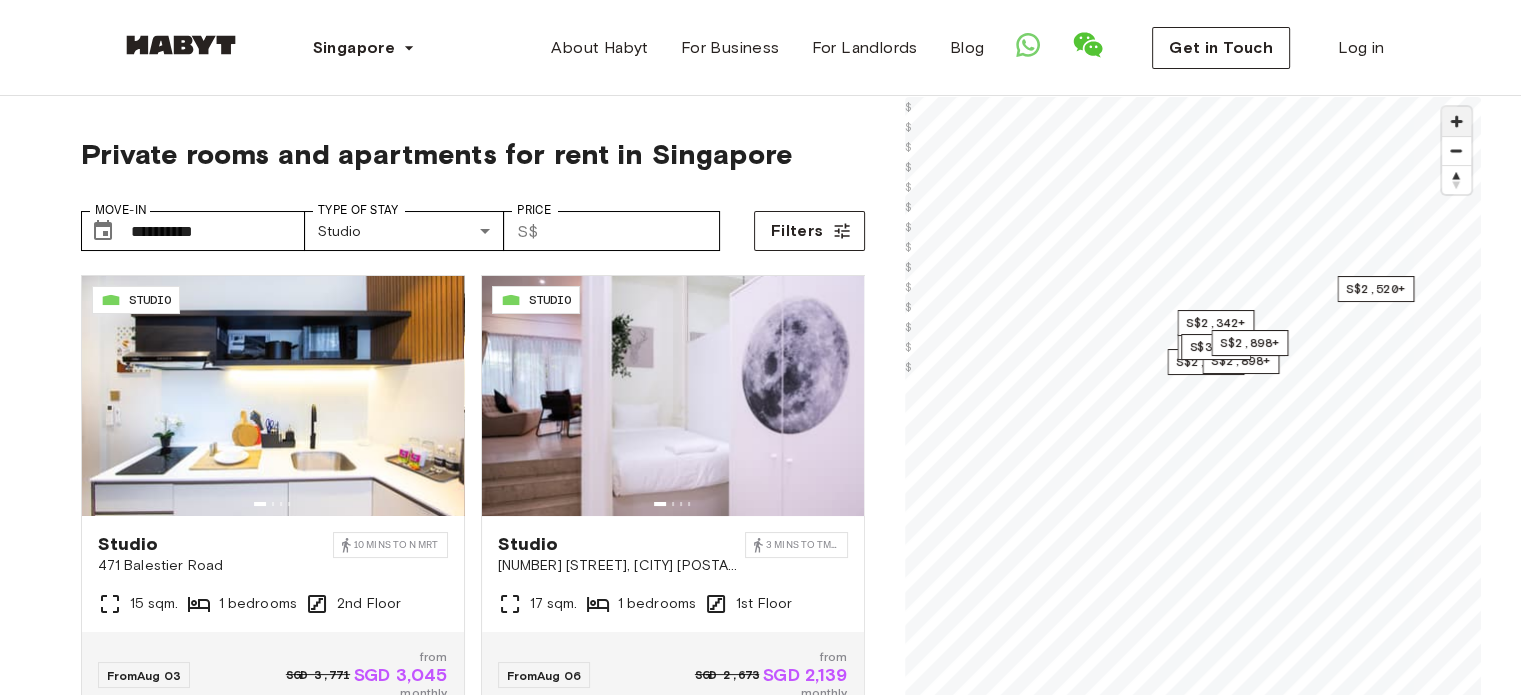 click at bounding box center (1456, 121) 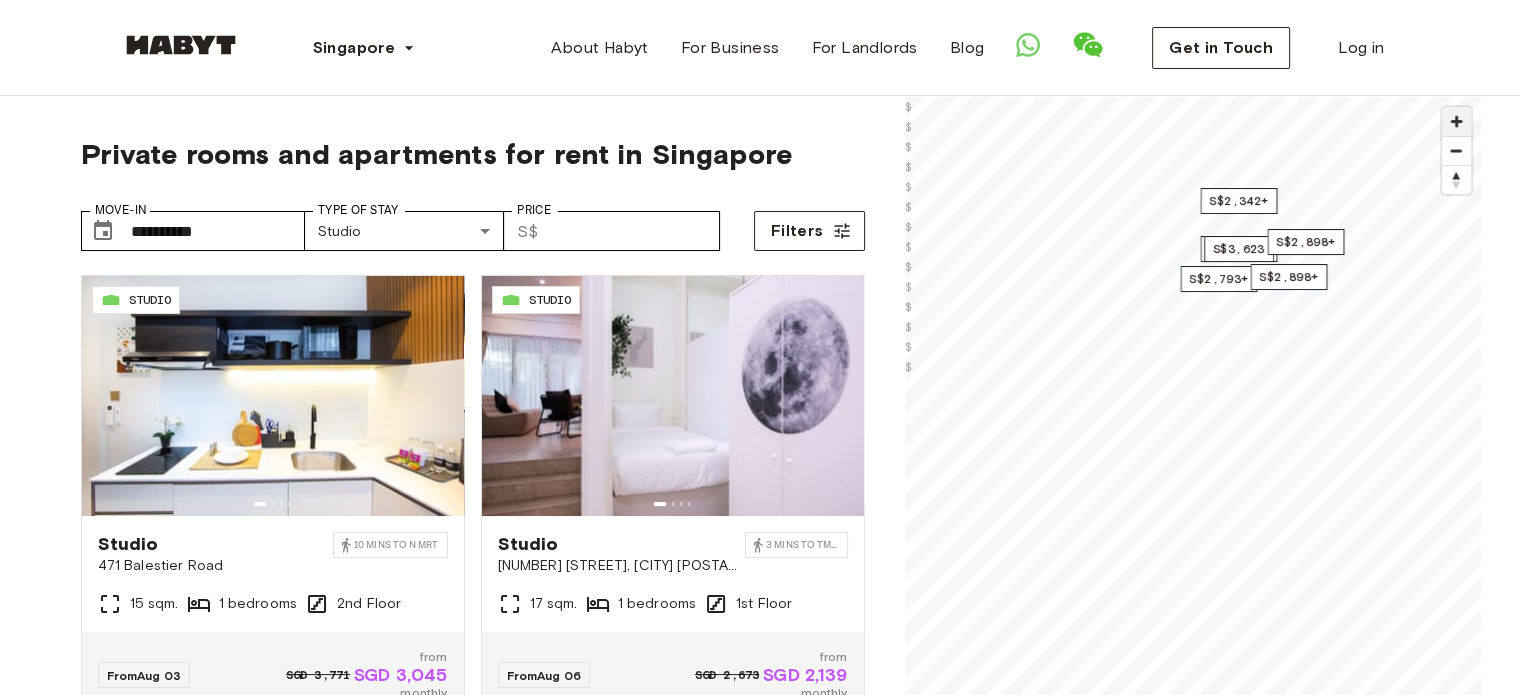 click at bounding box center [1456, 121] 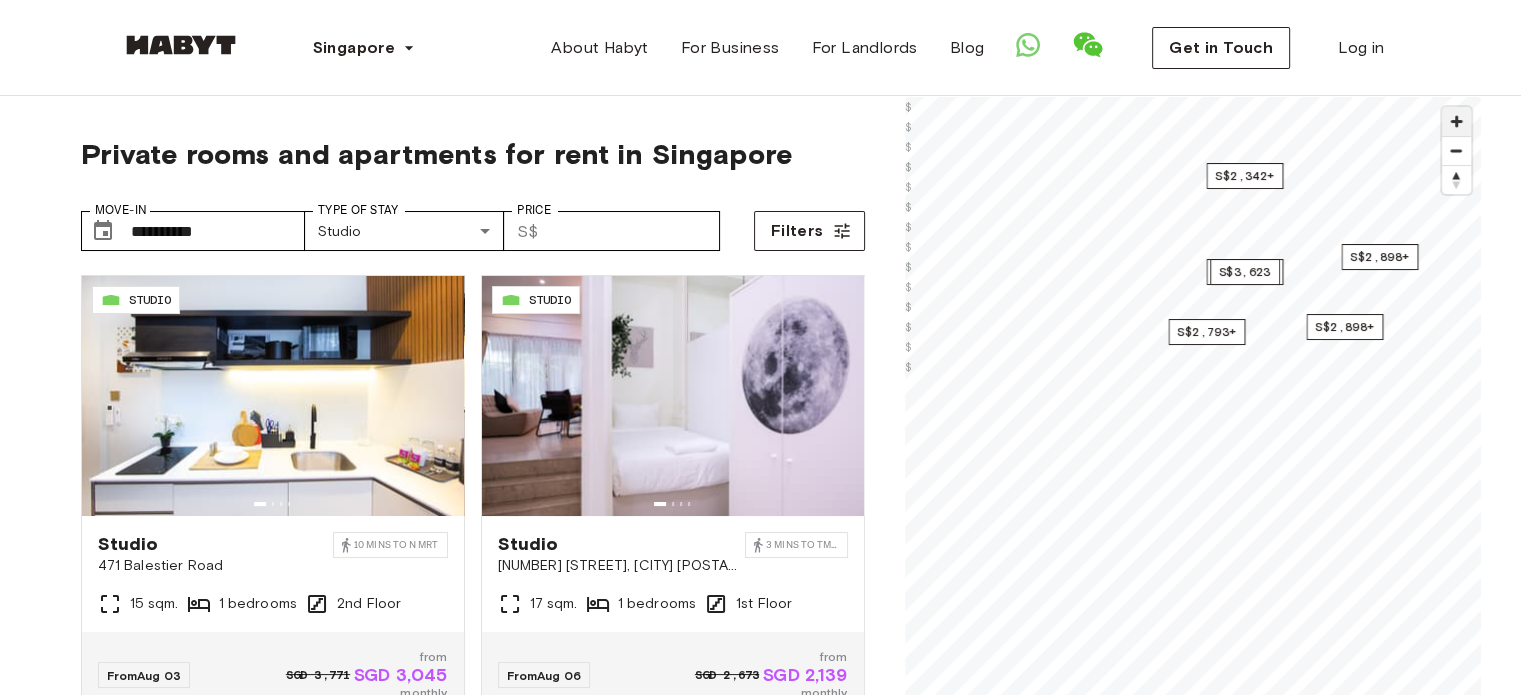 click at bounding box center (1456, 121) 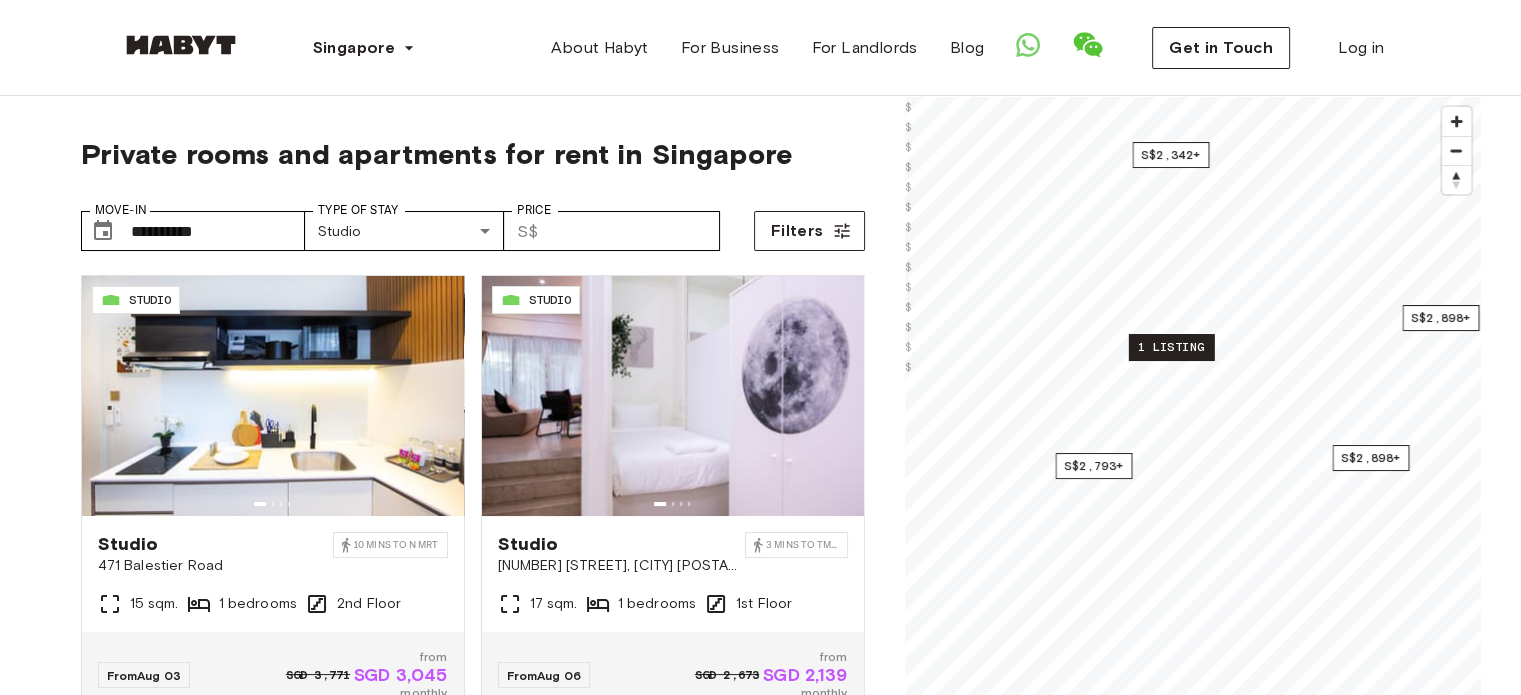 drag, startPoint x: 1148, startPoint y: 362, endPoint x: 1196, endPoint y: 355, distance: 48.507732 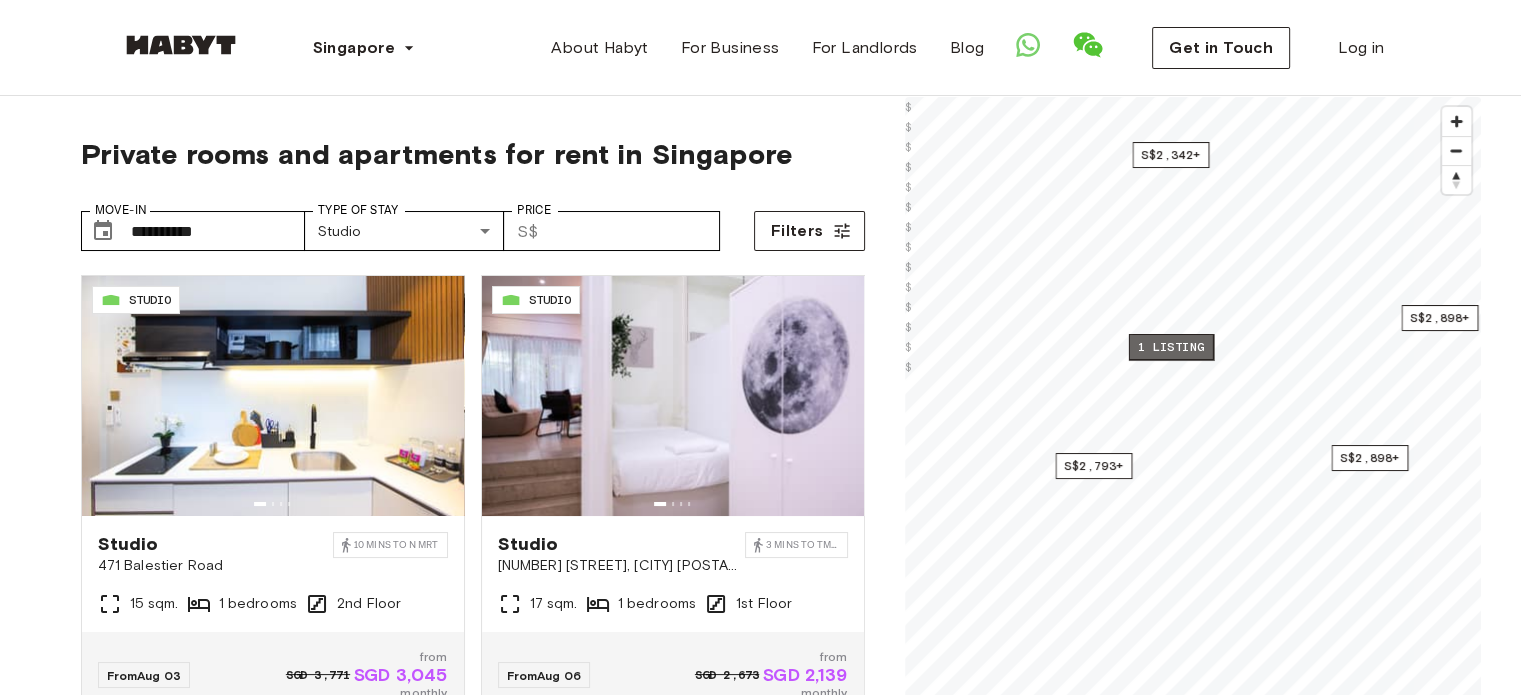click on "1 listing" at bounding box center [1170, 347] 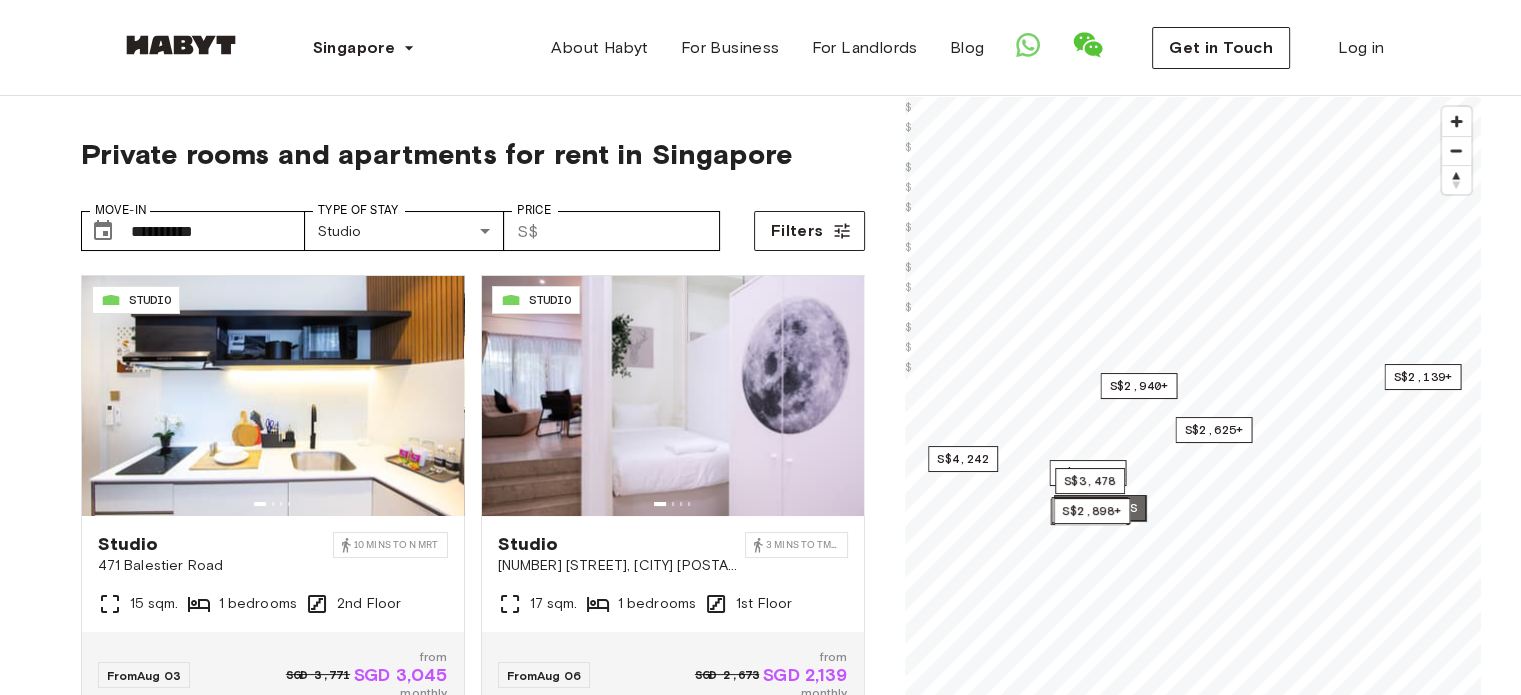click on "2 listings" at bounding box center (1100, 508) 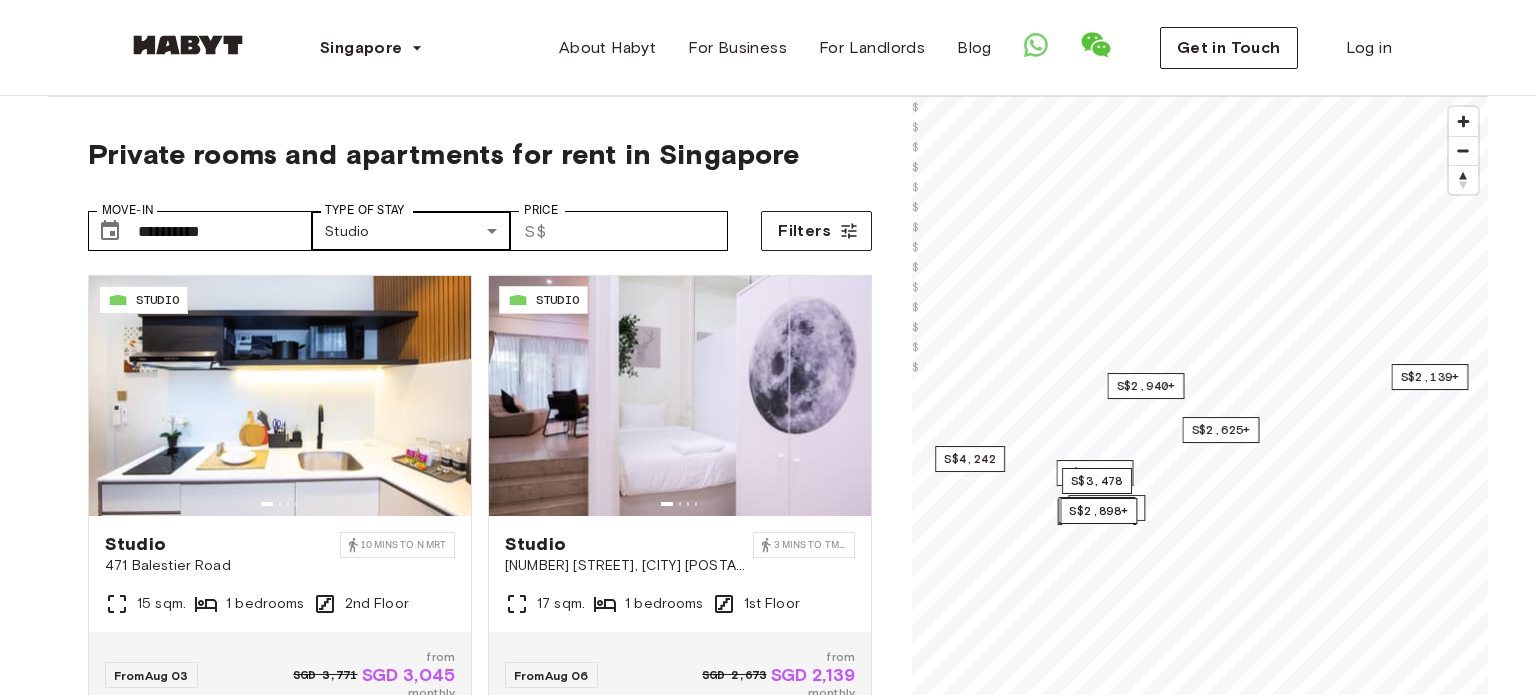 click on "**********" at bounding box center (768, 2293) 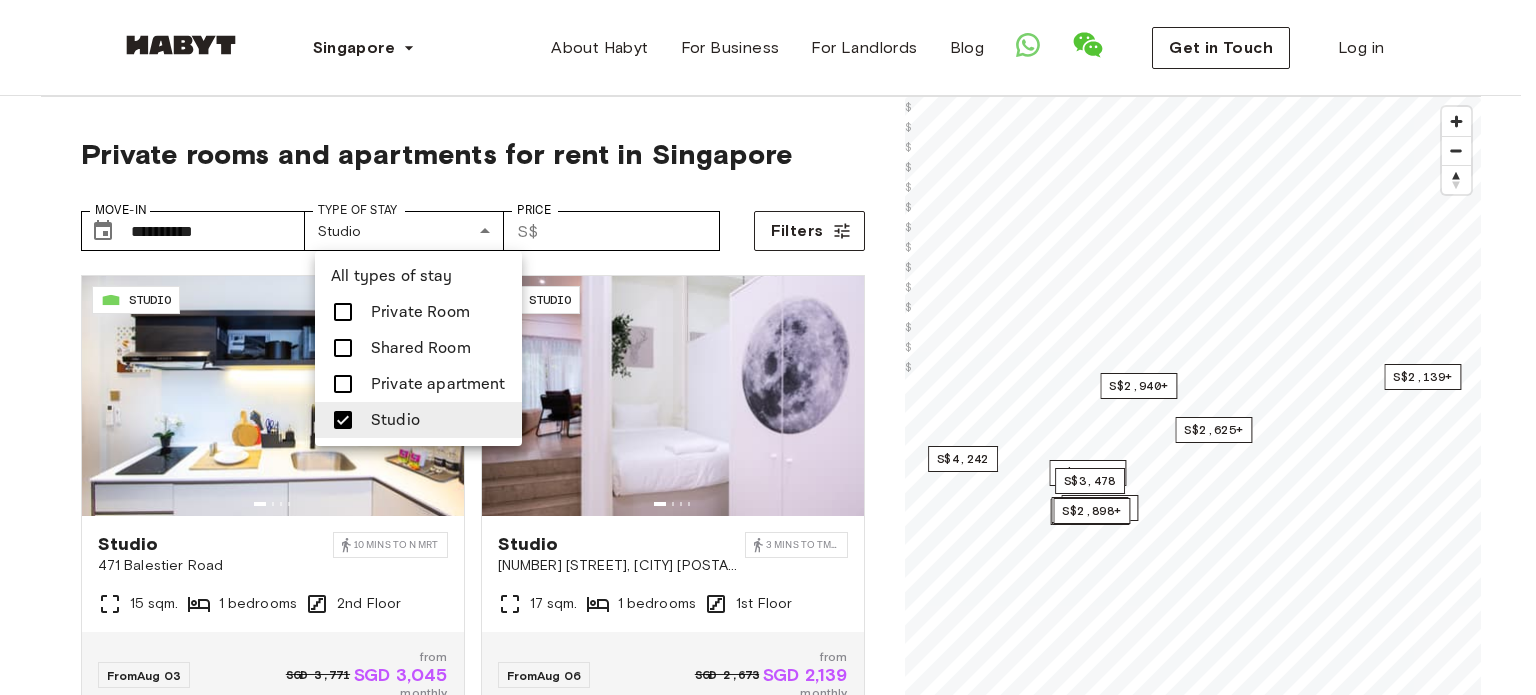 click on "Private apartment" at bounding box center (438, 384) 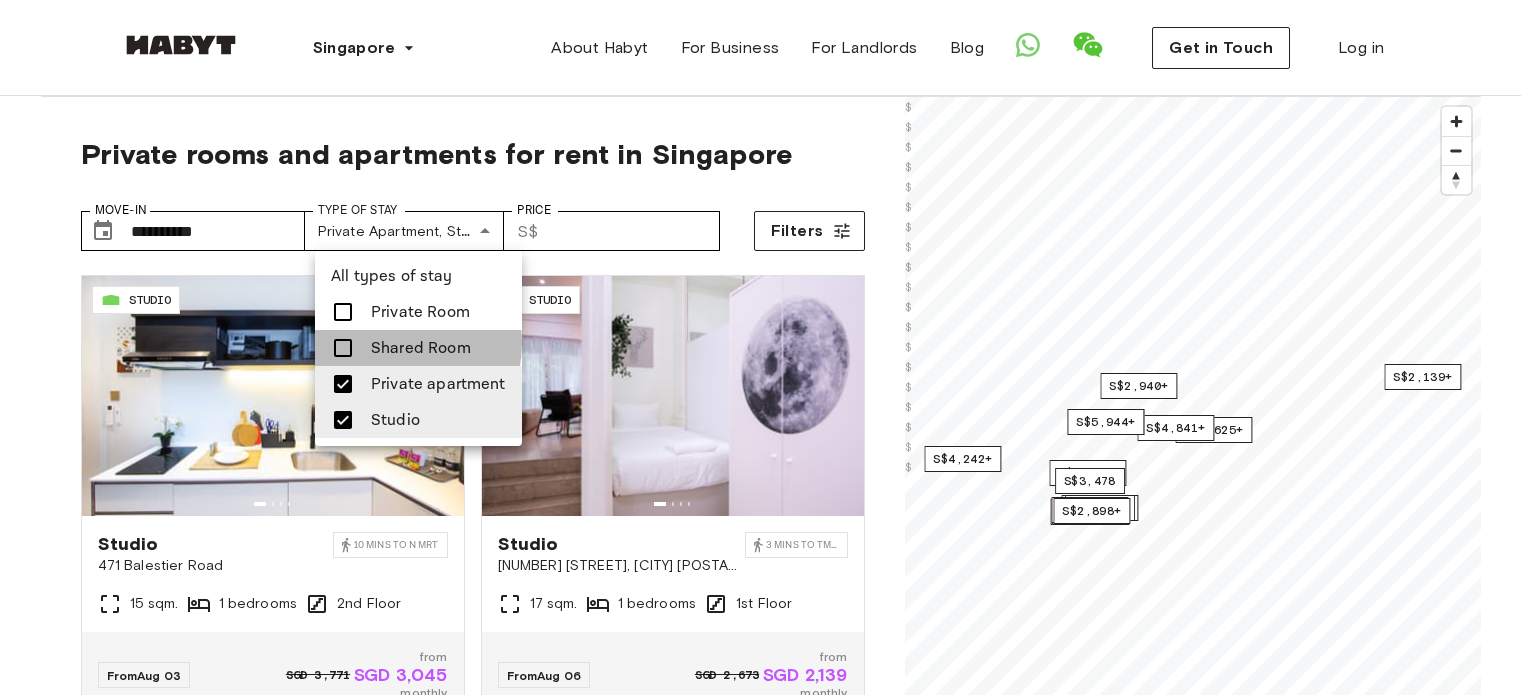 click on "Shared Room" at bounding box center (421, 348) 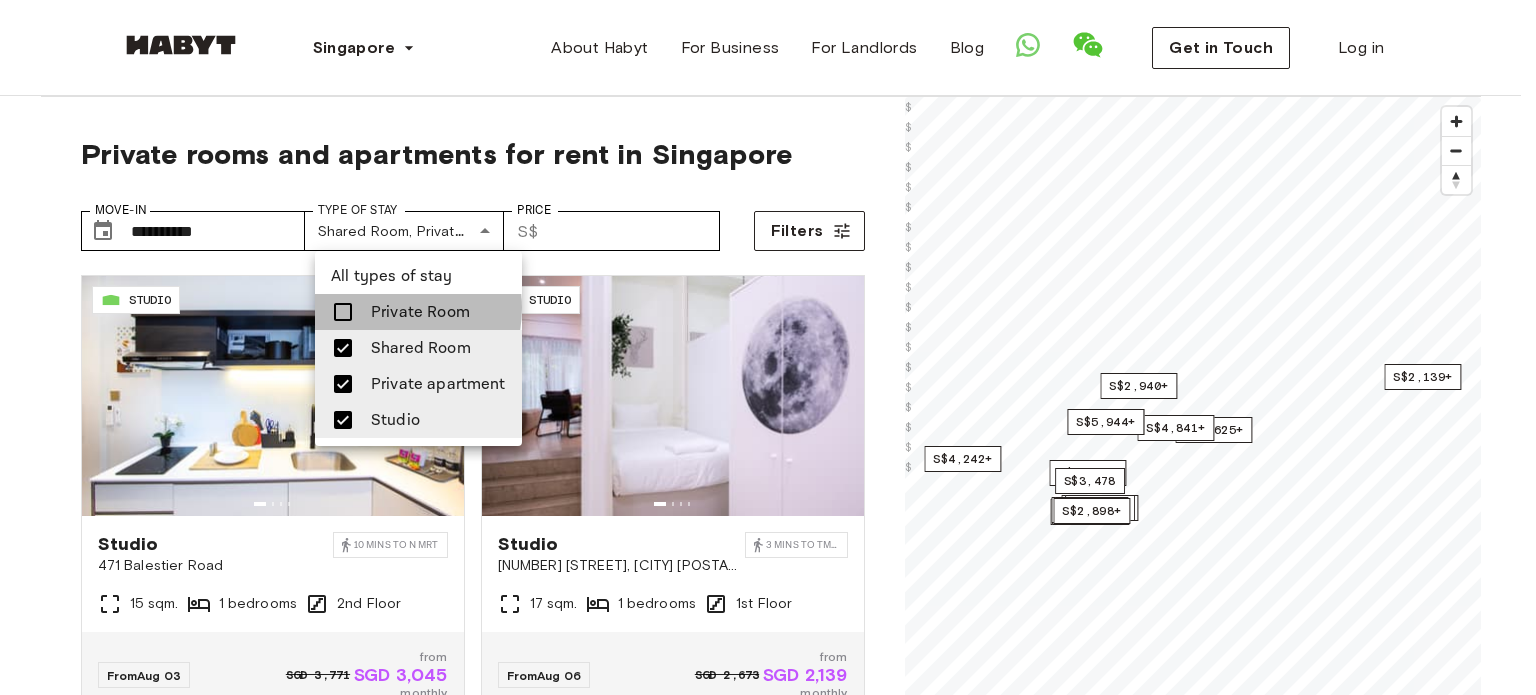 click on "Private Room" at bounding box center [420, 312] 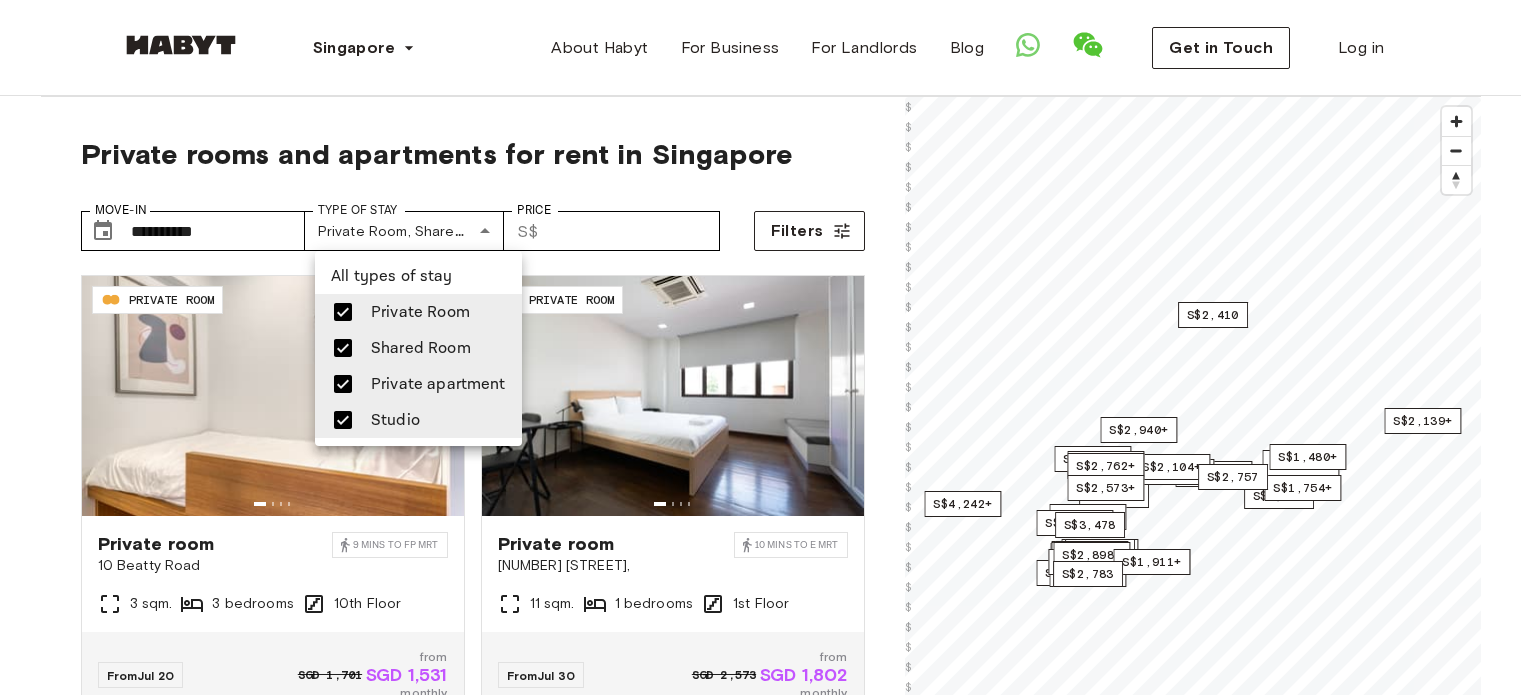 click at bounding box center (768, 347) 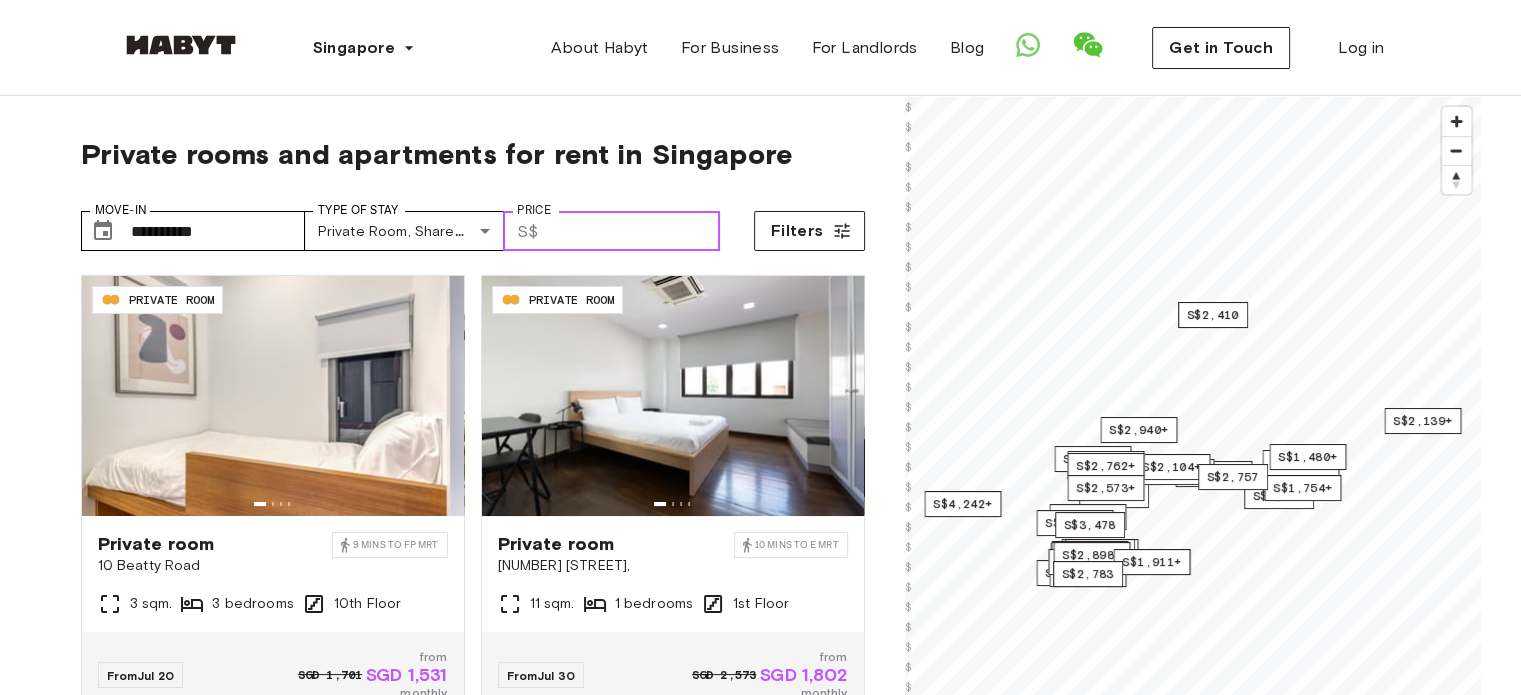 click on "Price" at bounding box center (633, 231) 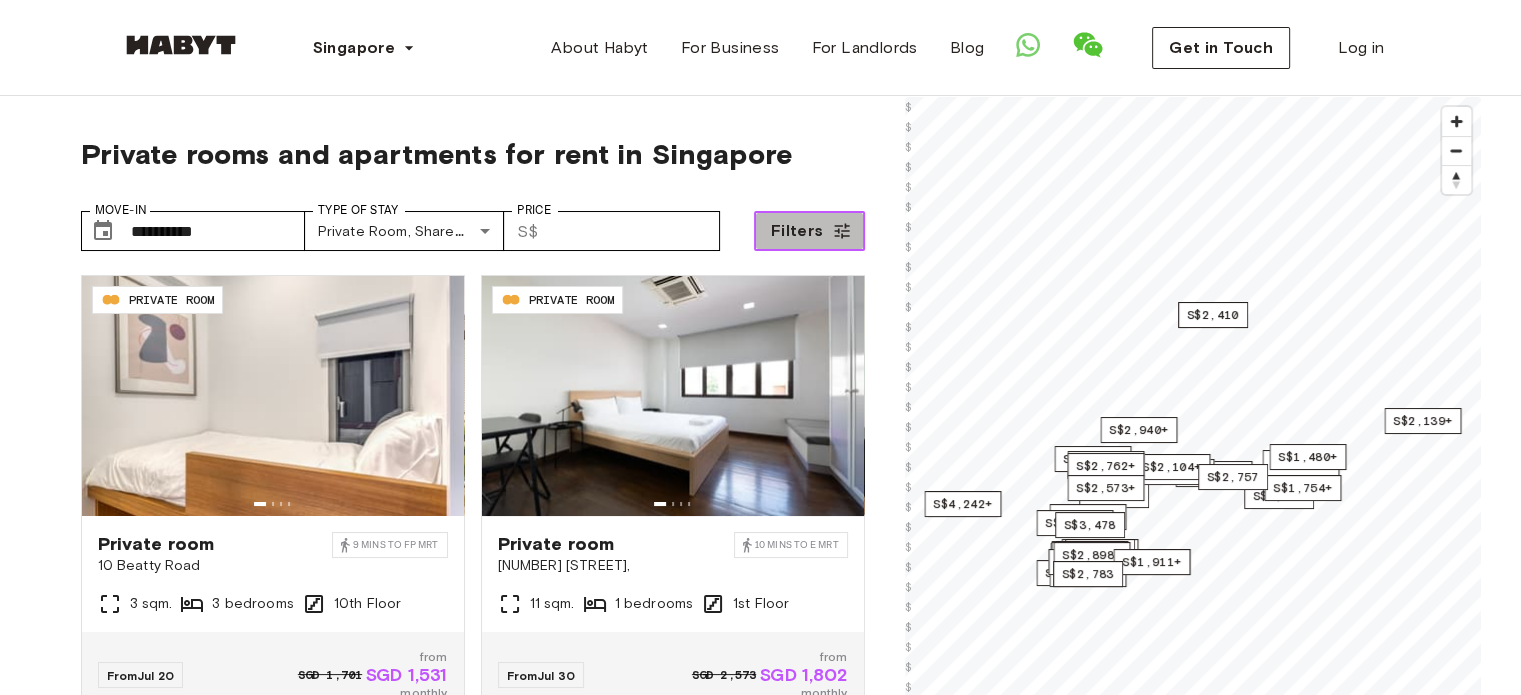 click on "Filters" at bounding box center [797, 231] 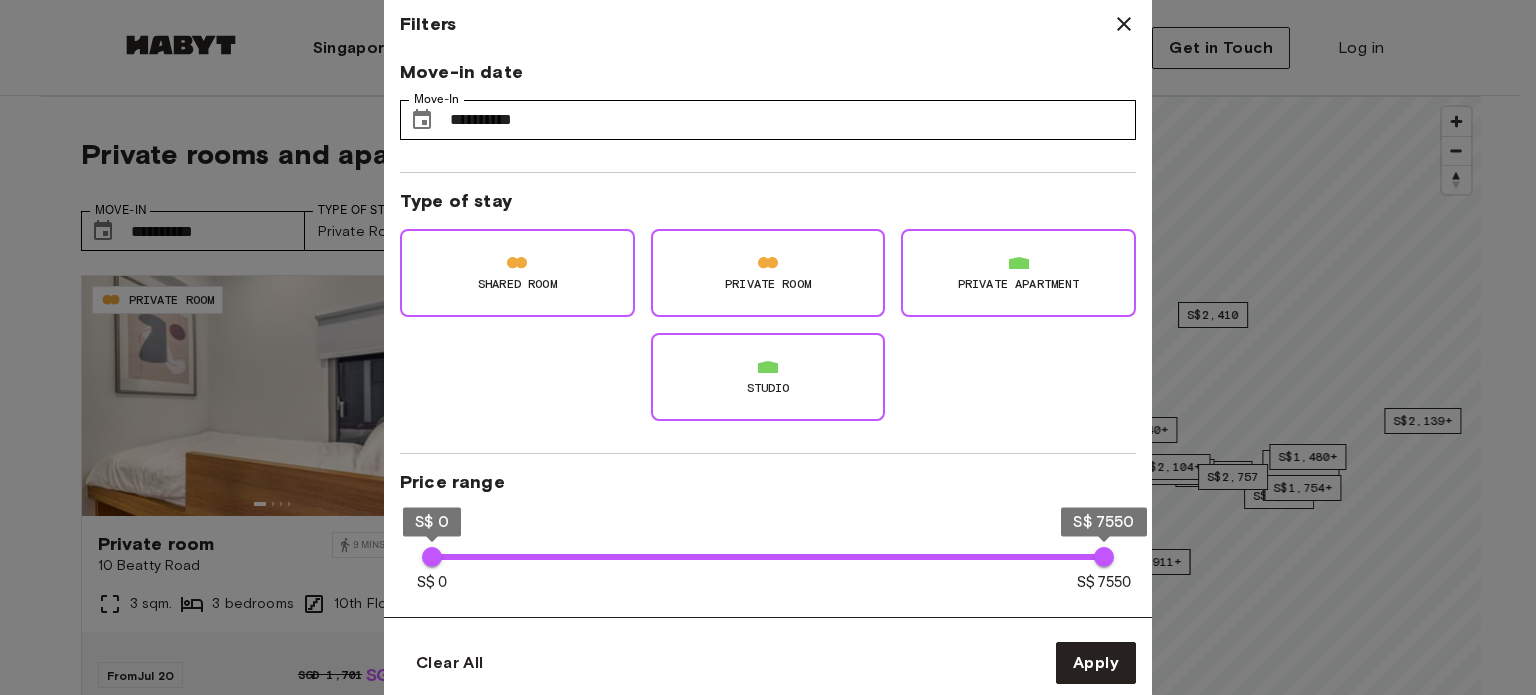 scroll, scrollTop: 100, scrollLeft: 0, axis: vertical 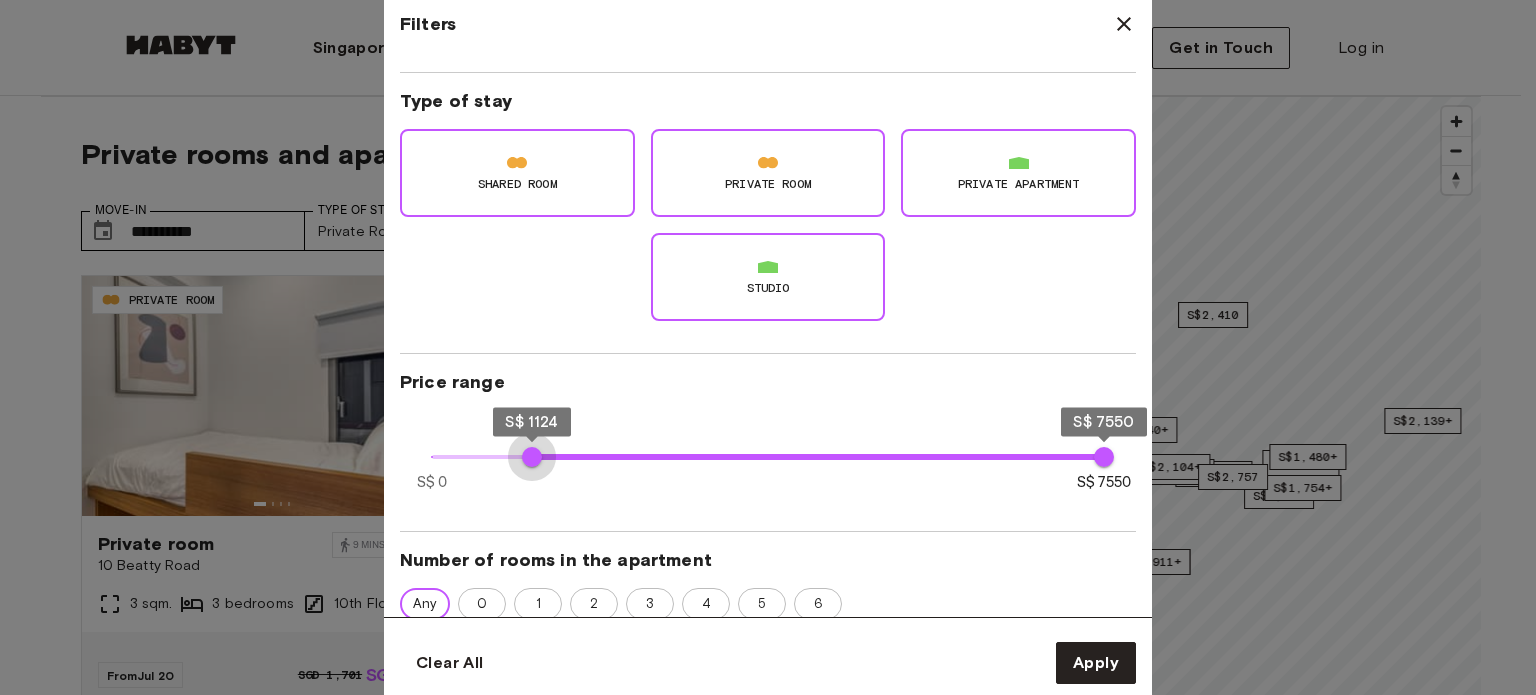 type on "****" 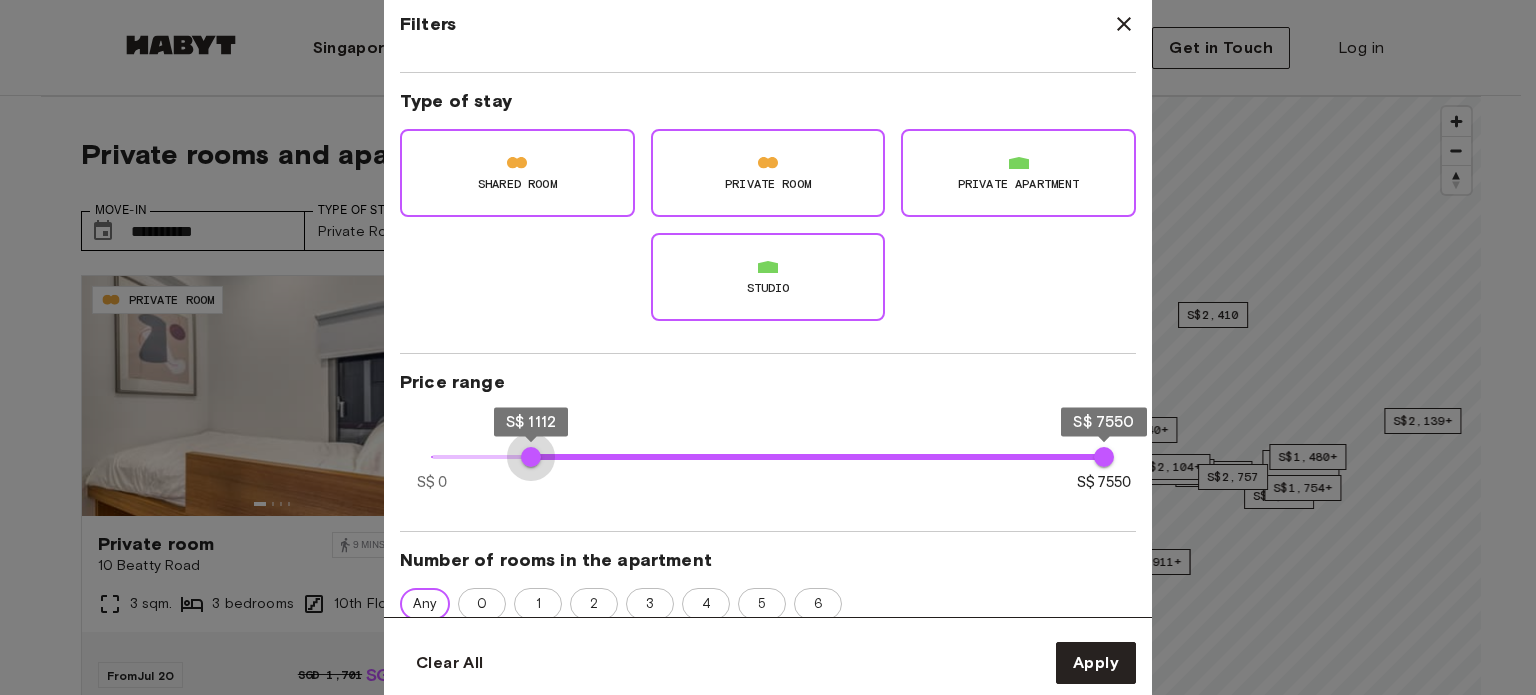 drag, startPoint x: 434, startPoint y: 452, endPoint x: 531, endPoint y: 455, distance: 97.04638 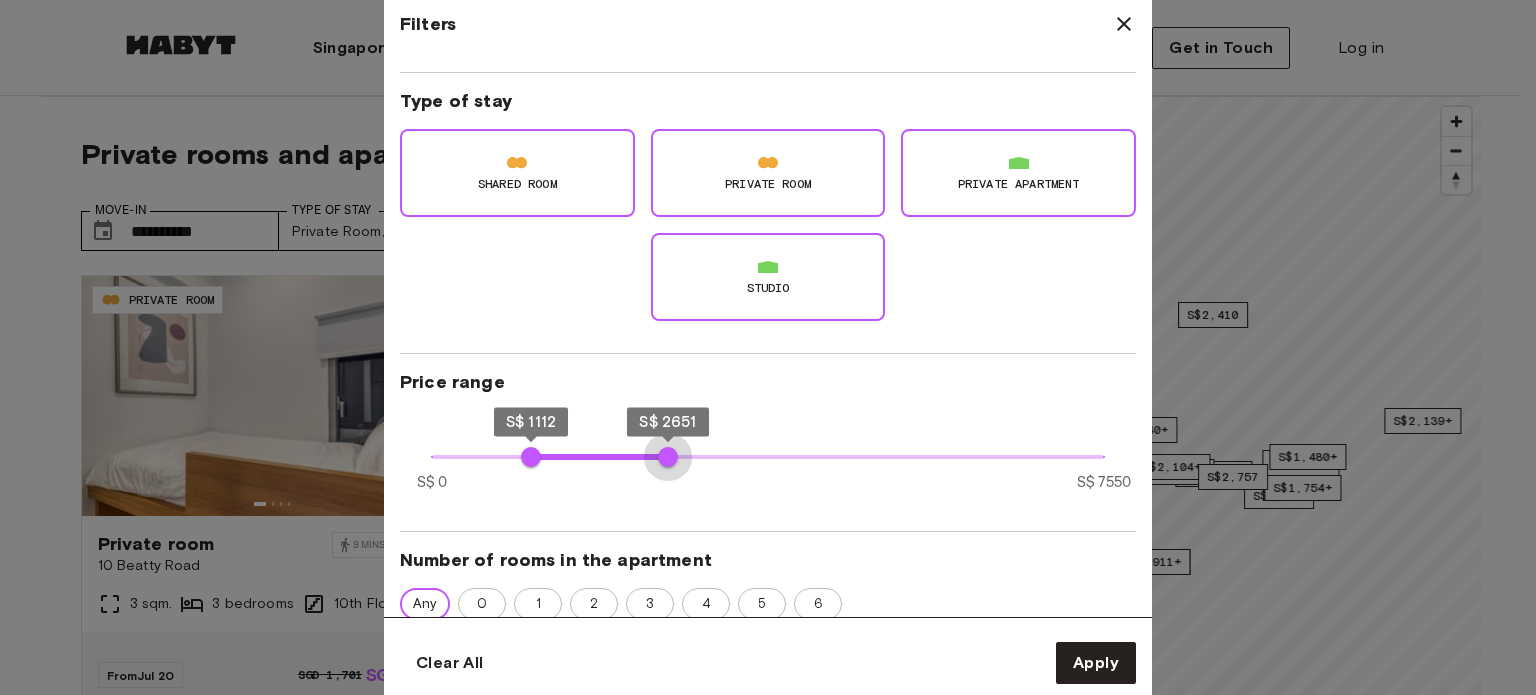 type on "****" 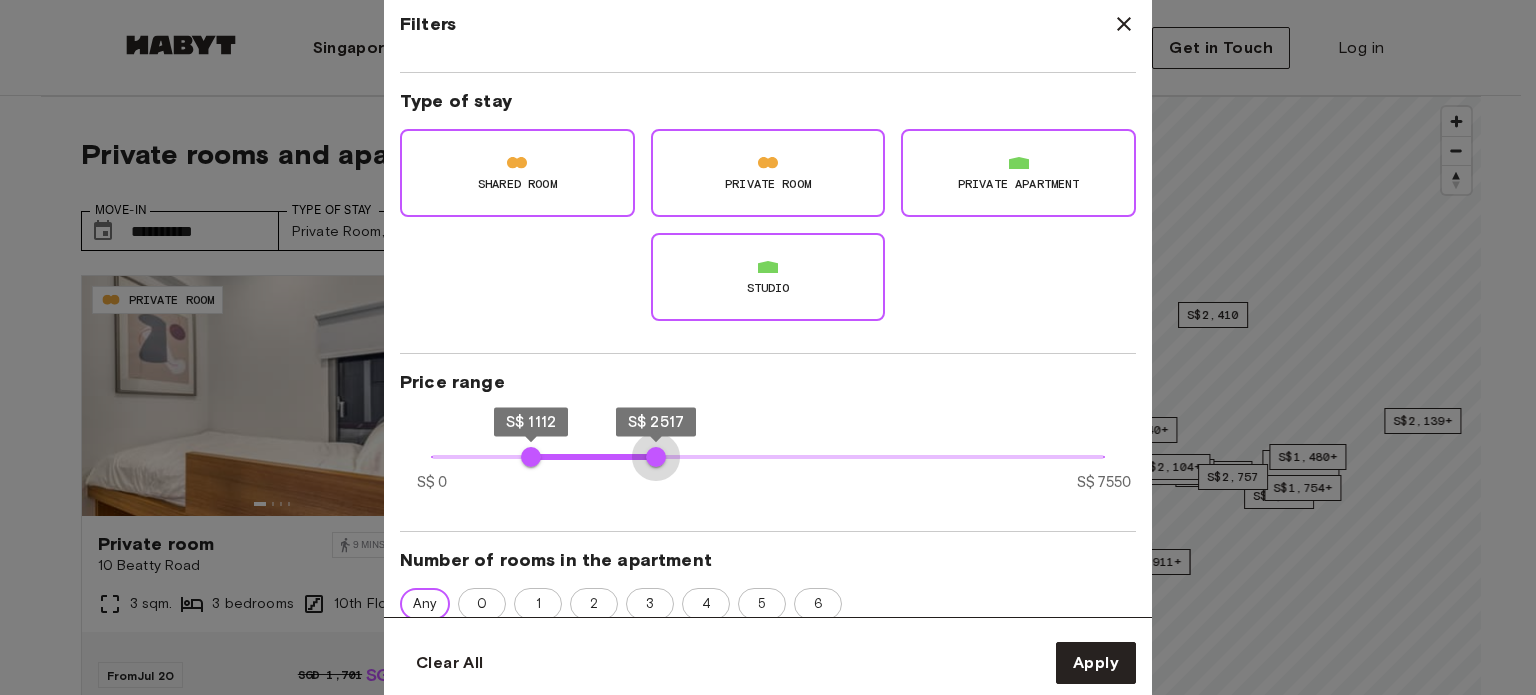 drag, startPoint x: 1099, startPoint y: 455, endPoint x: 656, endPoint y: 470, distance: 443.25388 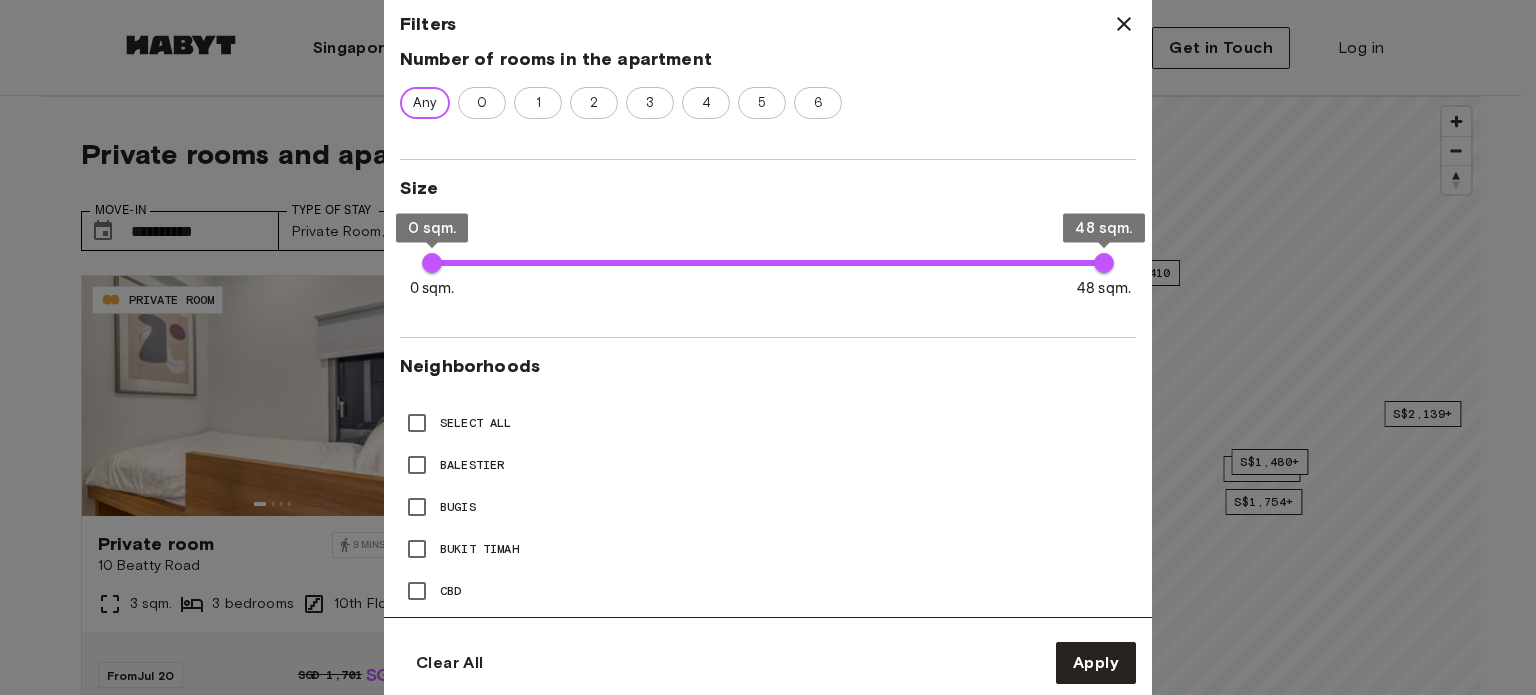 scroll, scrollTop: 700, scrollLeft: 0, axis: vertical 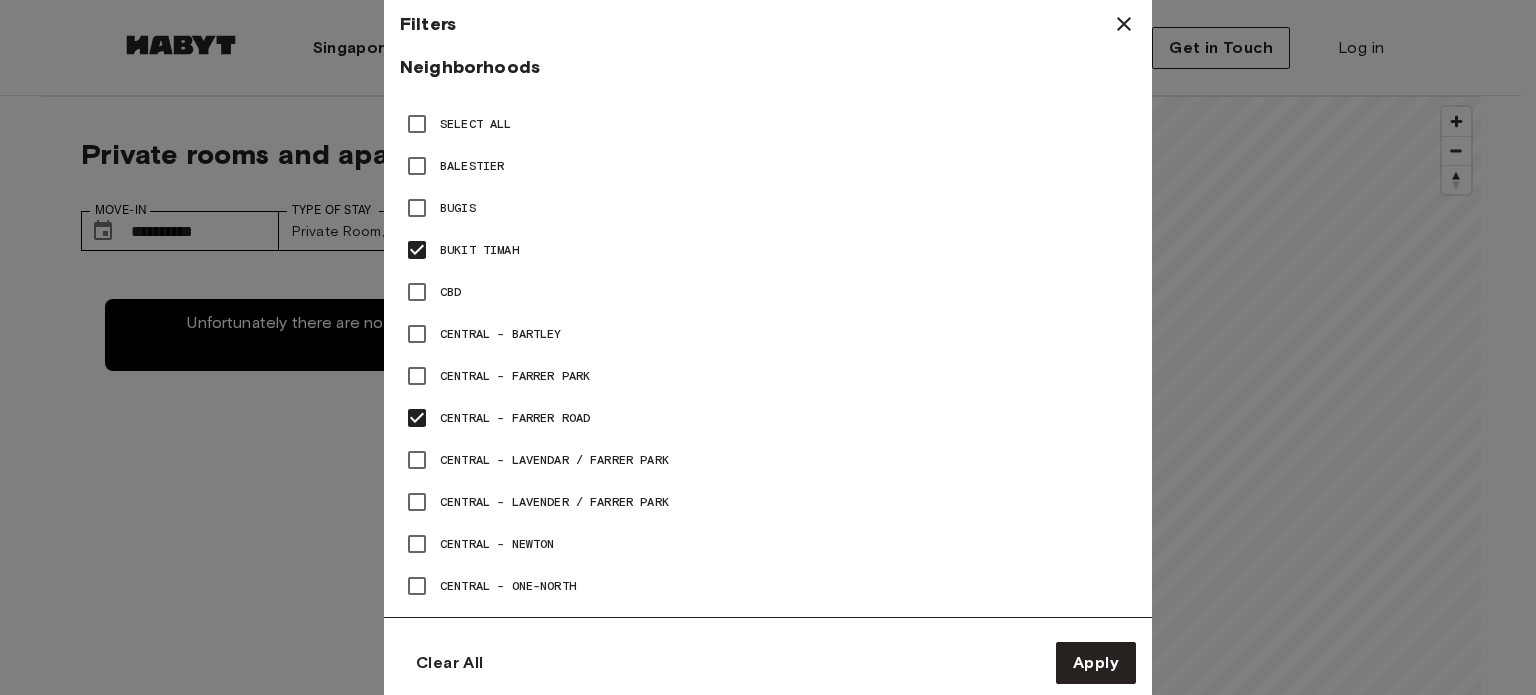 click on "Central - Farrer Park" at bounding box center (515, 376) 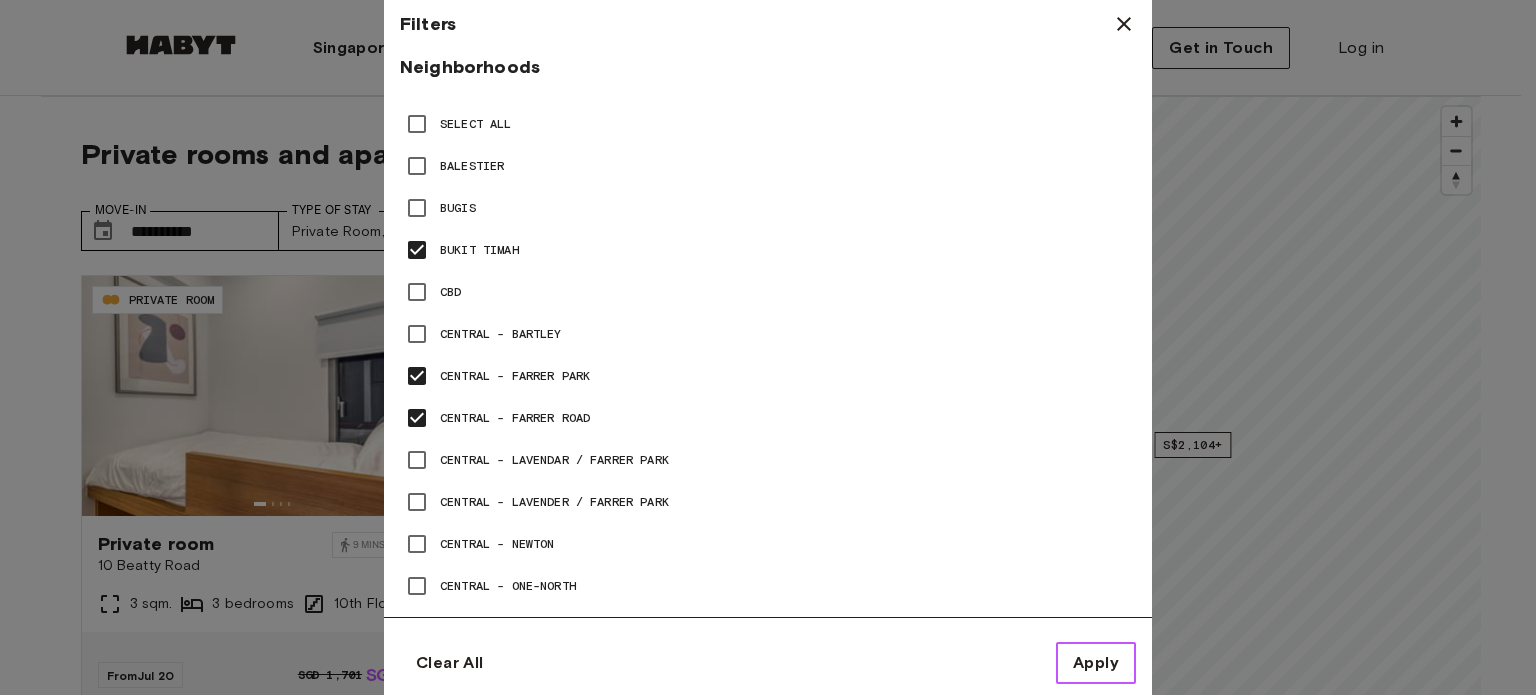 click on "Apply" at bounding box center (1096, 663) 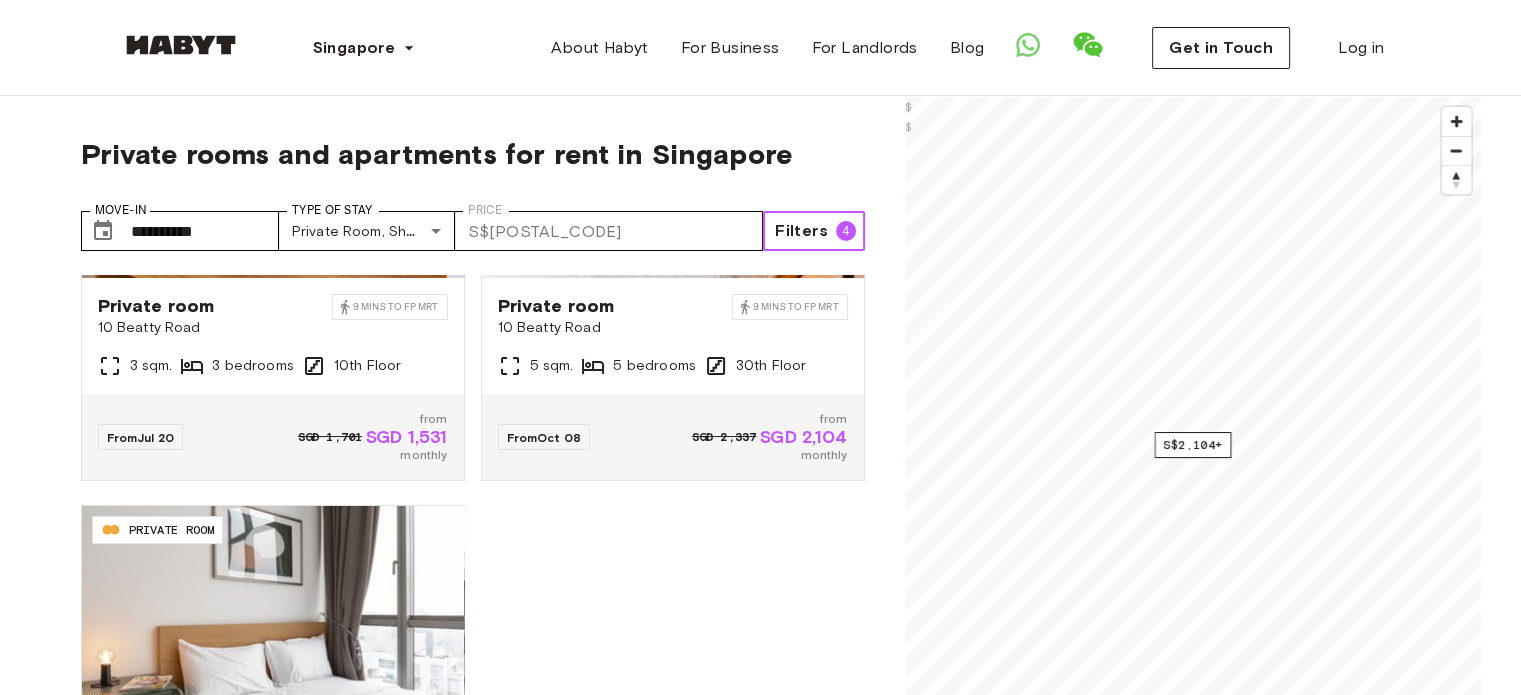 scroll, scrollTop: 271, scrollLeft: 0, axis: vertical 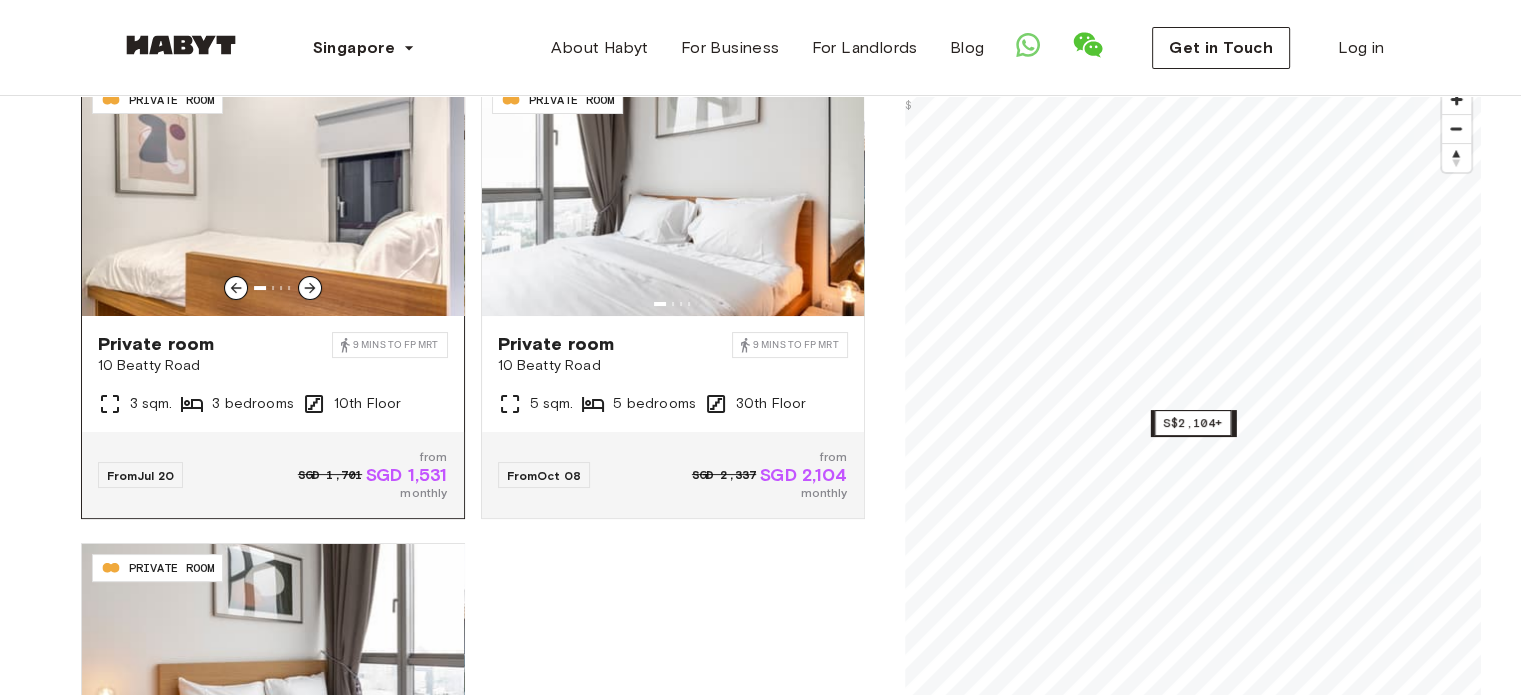 click 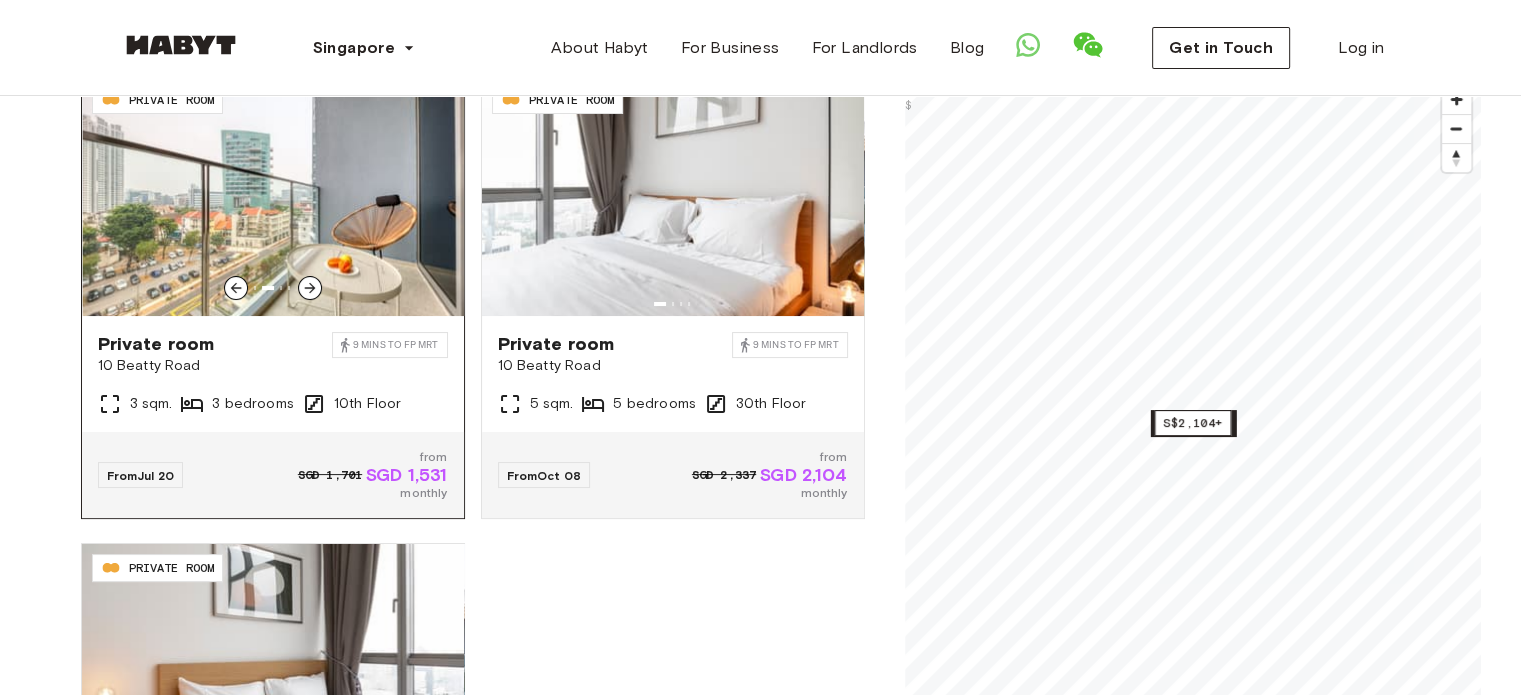 click 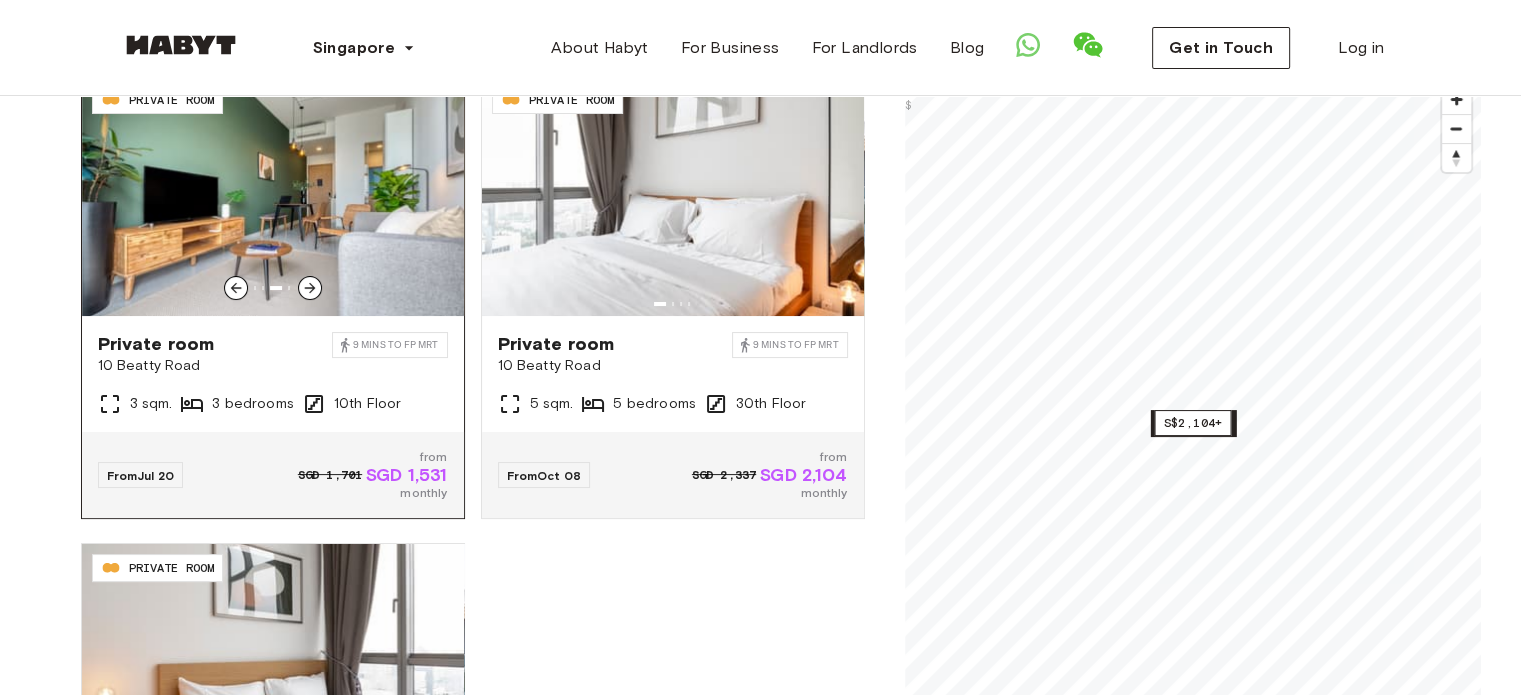 click 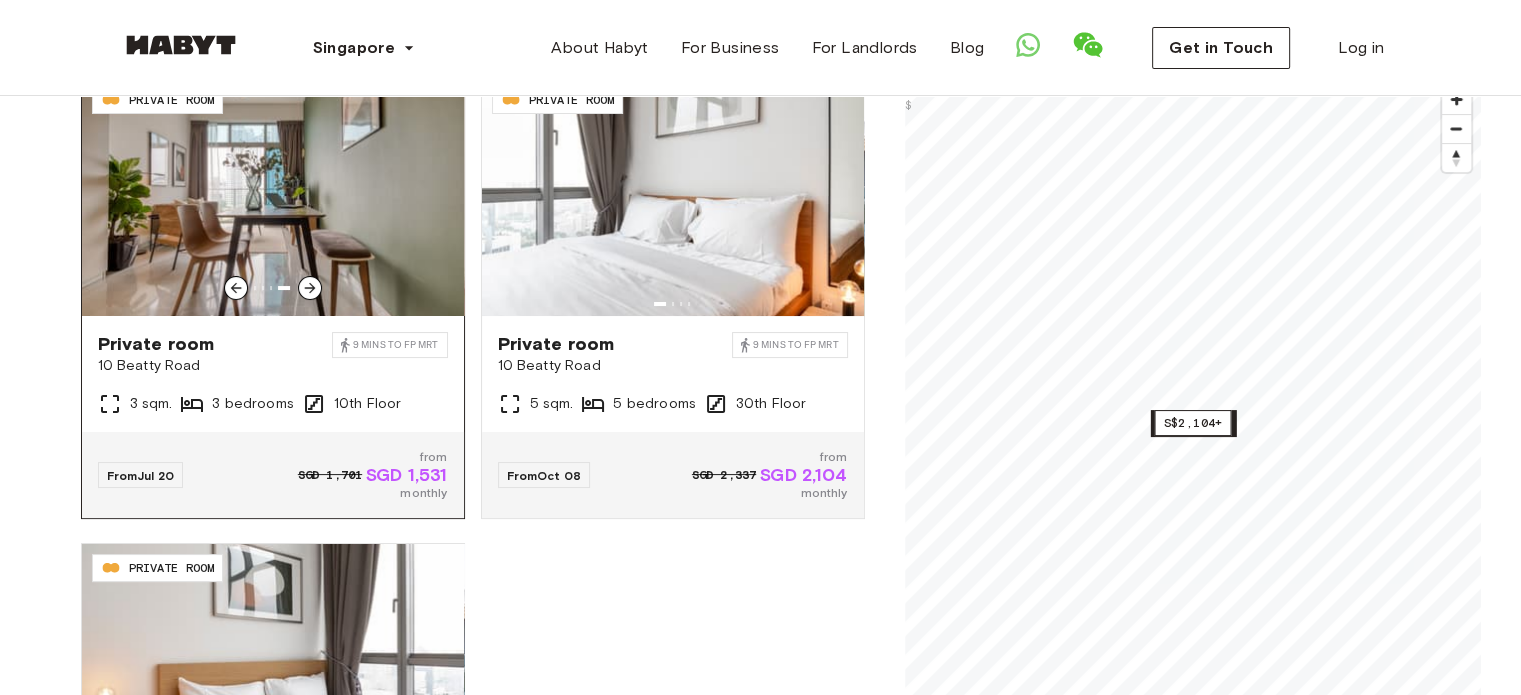 click 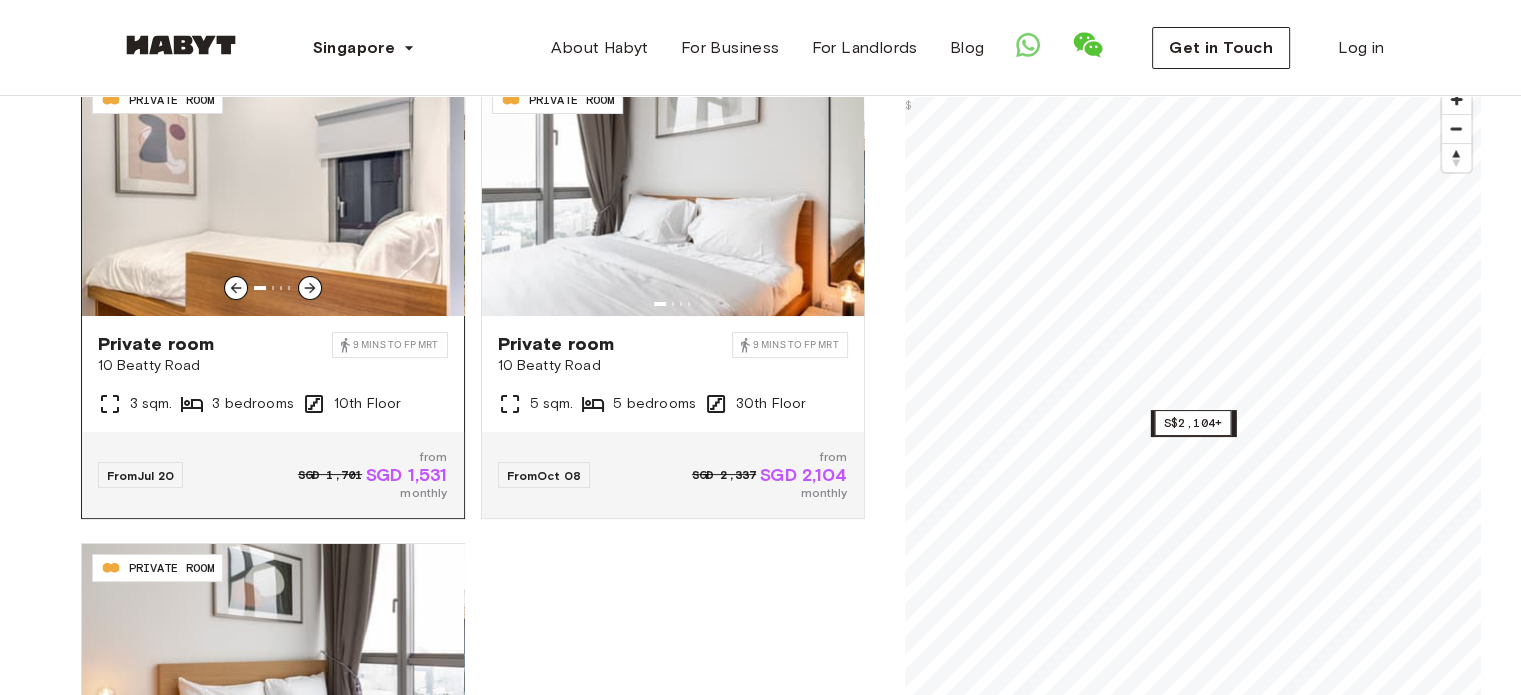 click 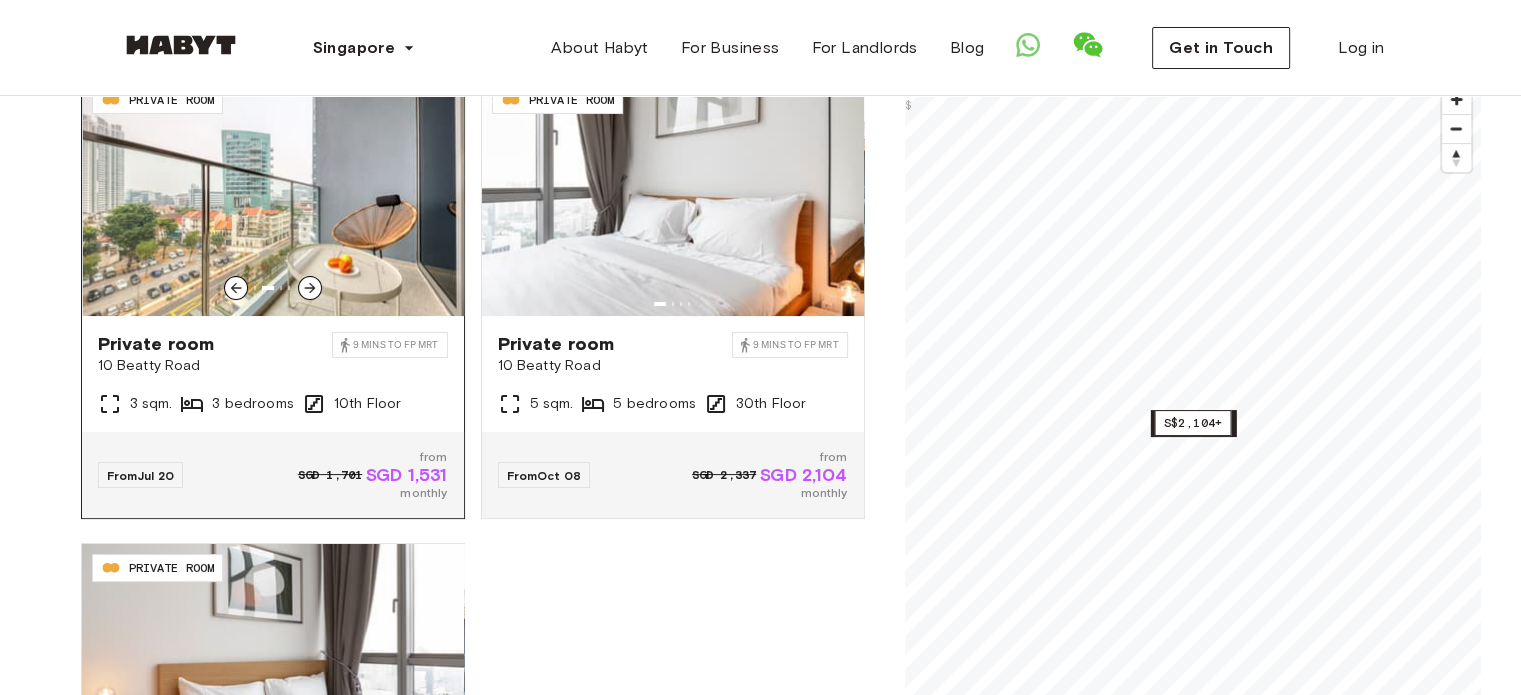 click 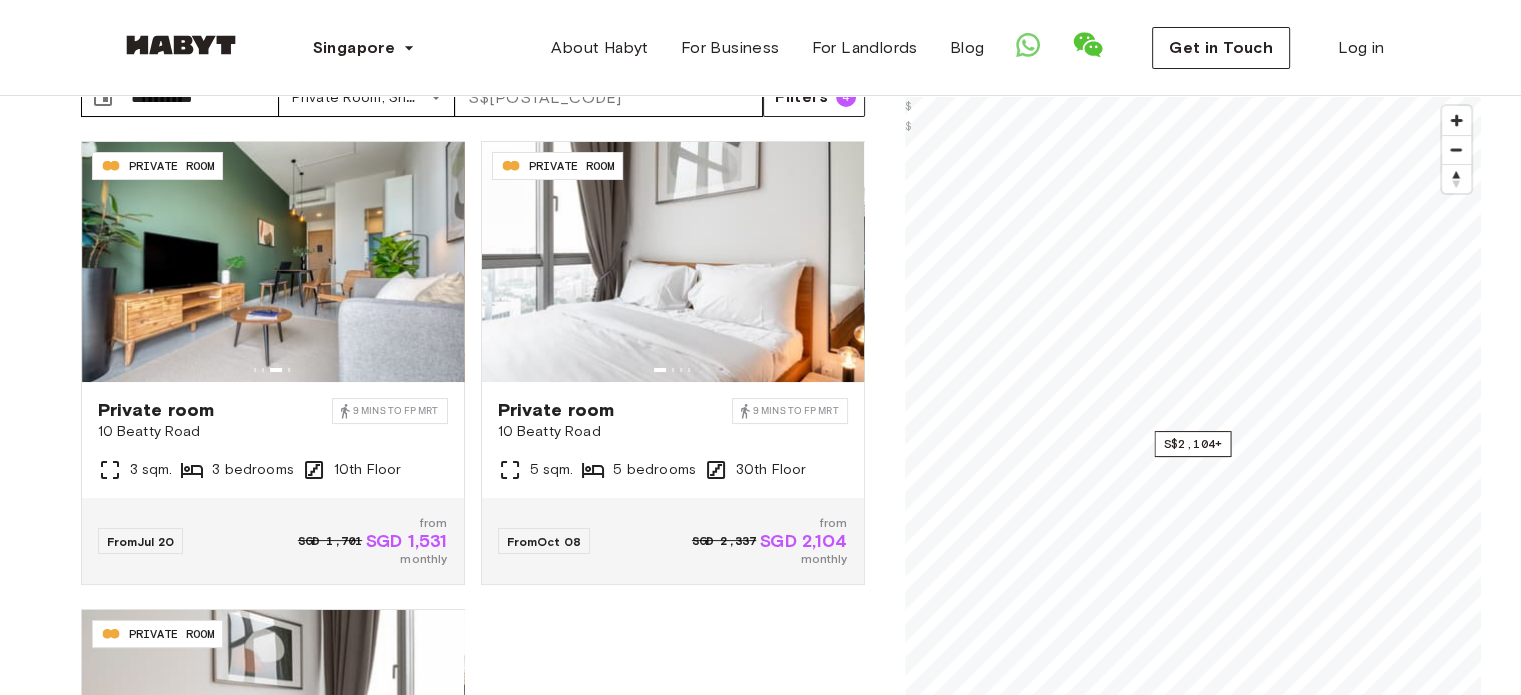 scroll, scrollTop: 100, scrollLeft: 0, axis: vertical 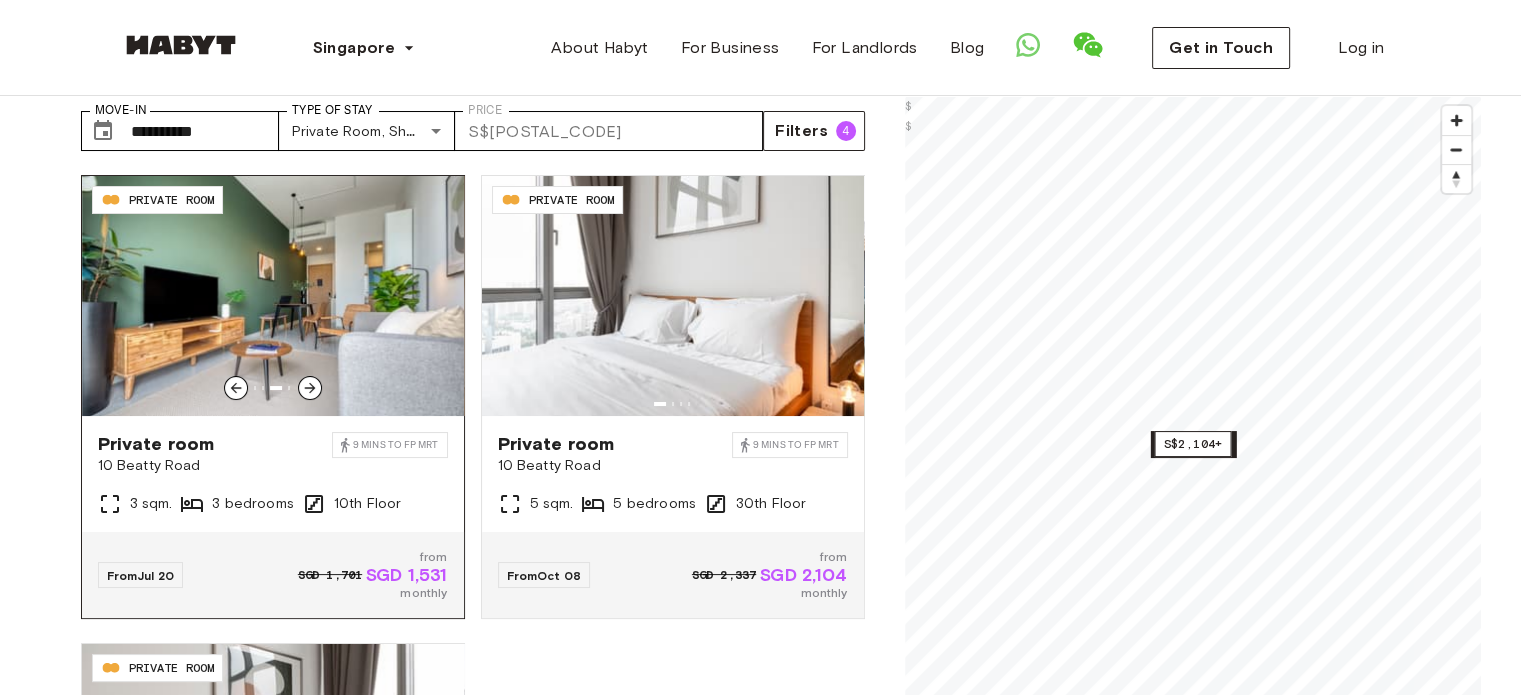 click at bounding box center (273, 296) 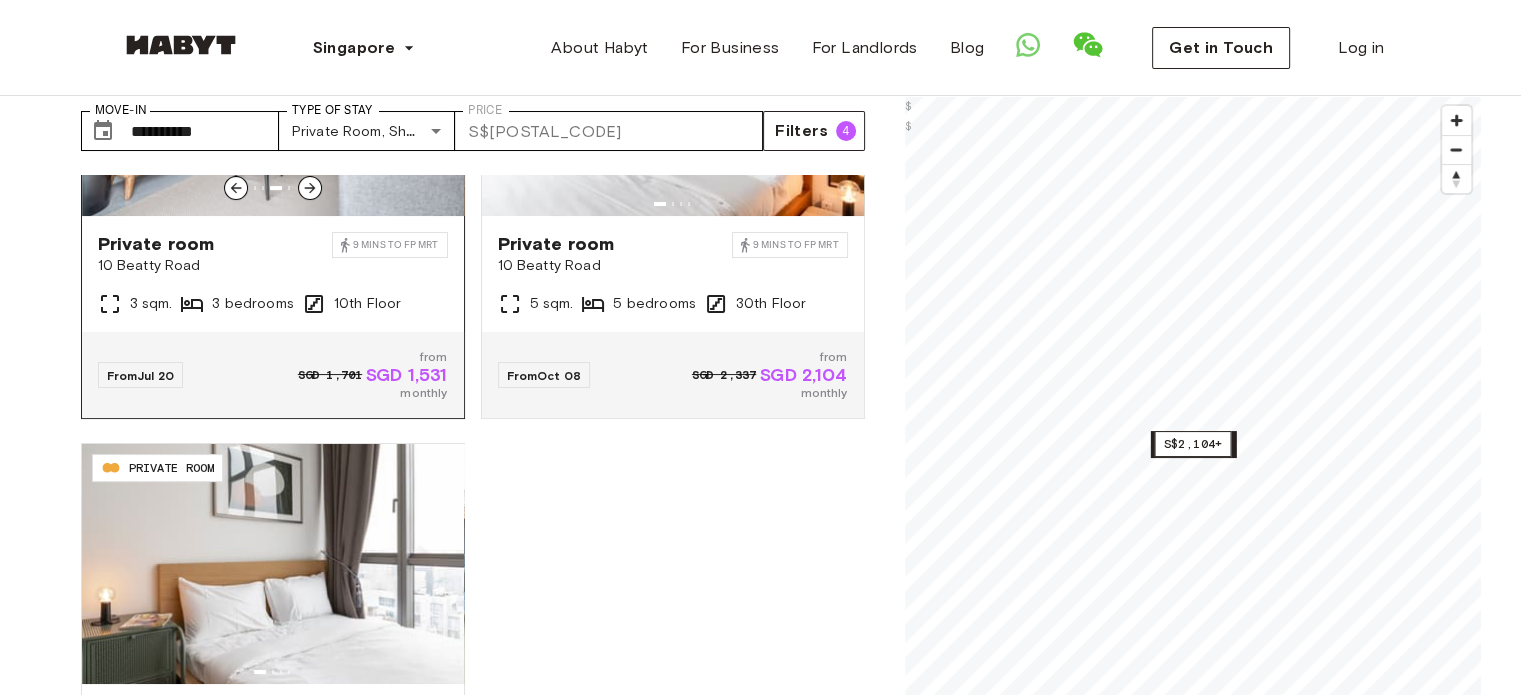 scroll, scrollTop: 271, scrollLeft: 0, axis: vertical 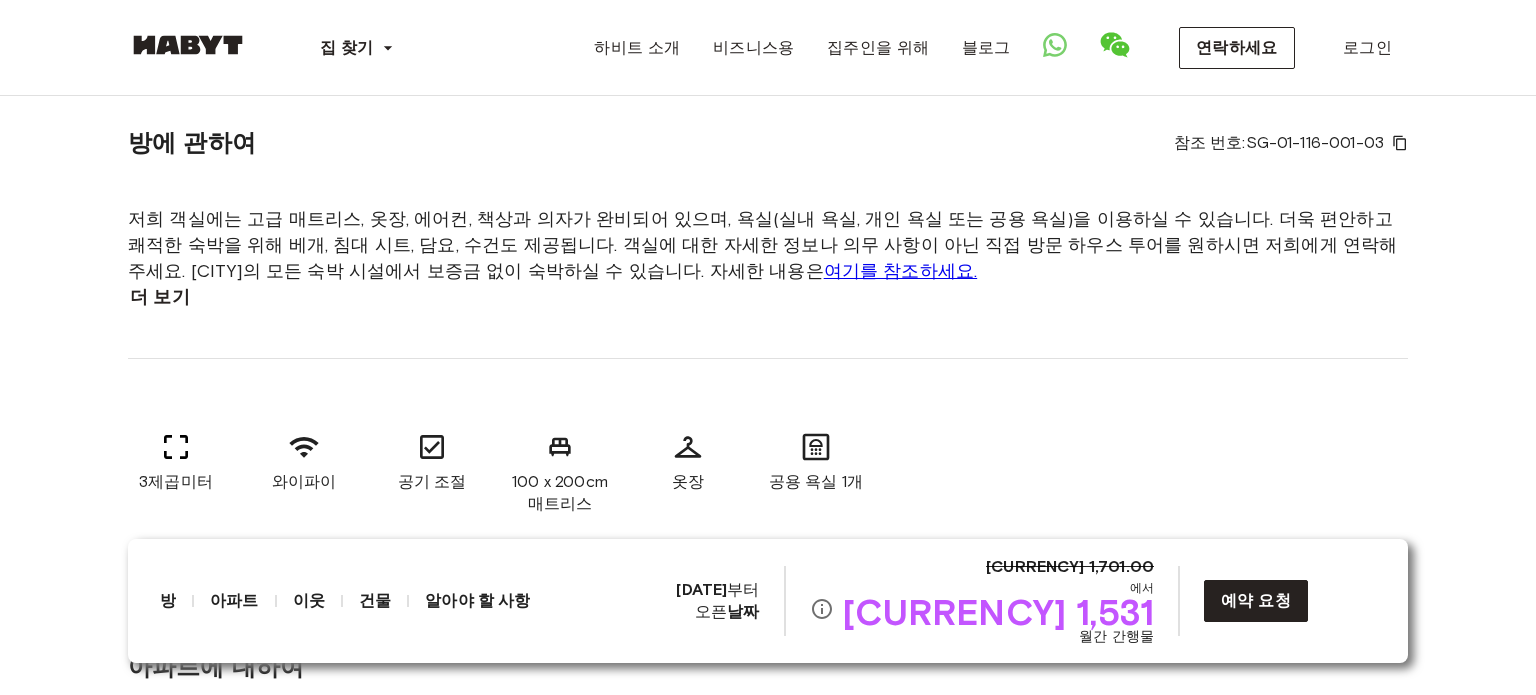 click on "더 보기" at bounding box center [160, 297] 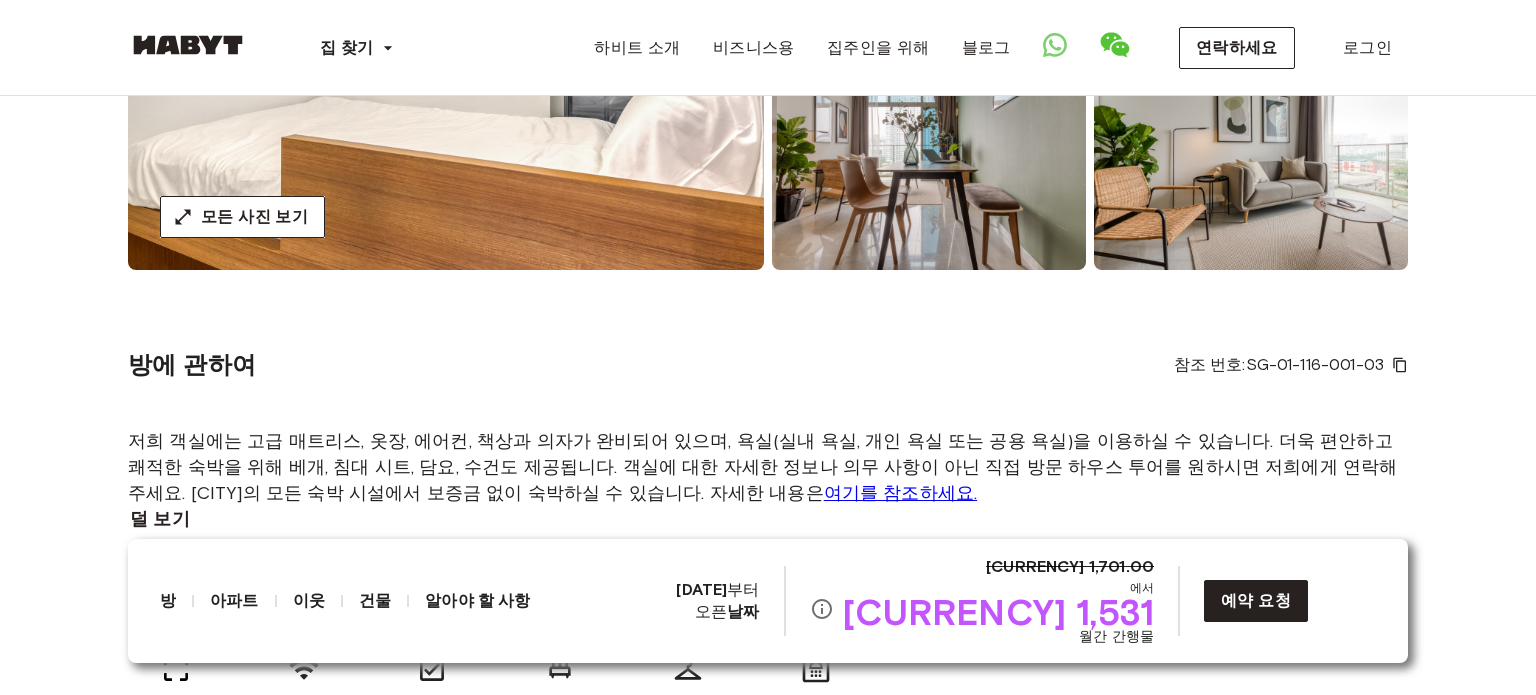 scroll, scrollTop: 600, scrollLeft: 0, axis: vertical 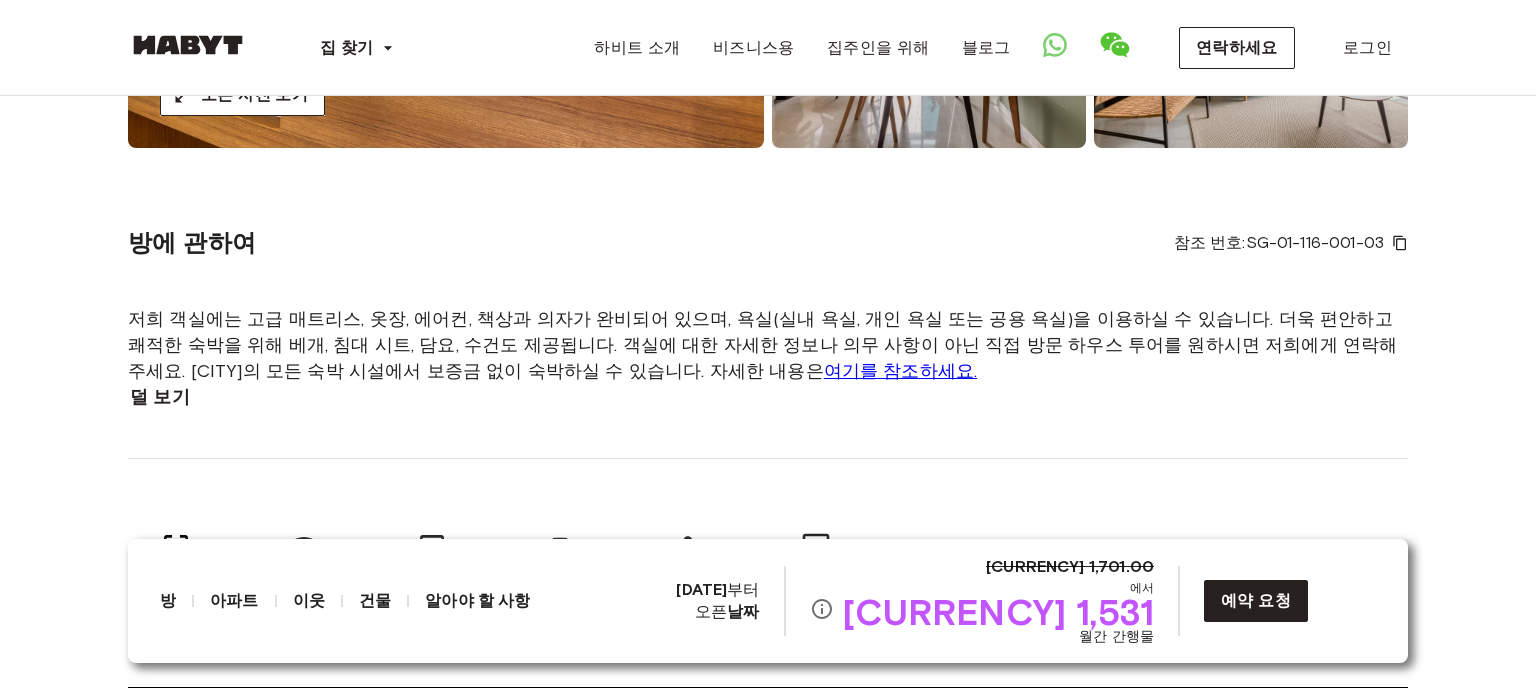 click on "여기를 참조하세요." at bounding box center [901, 371] 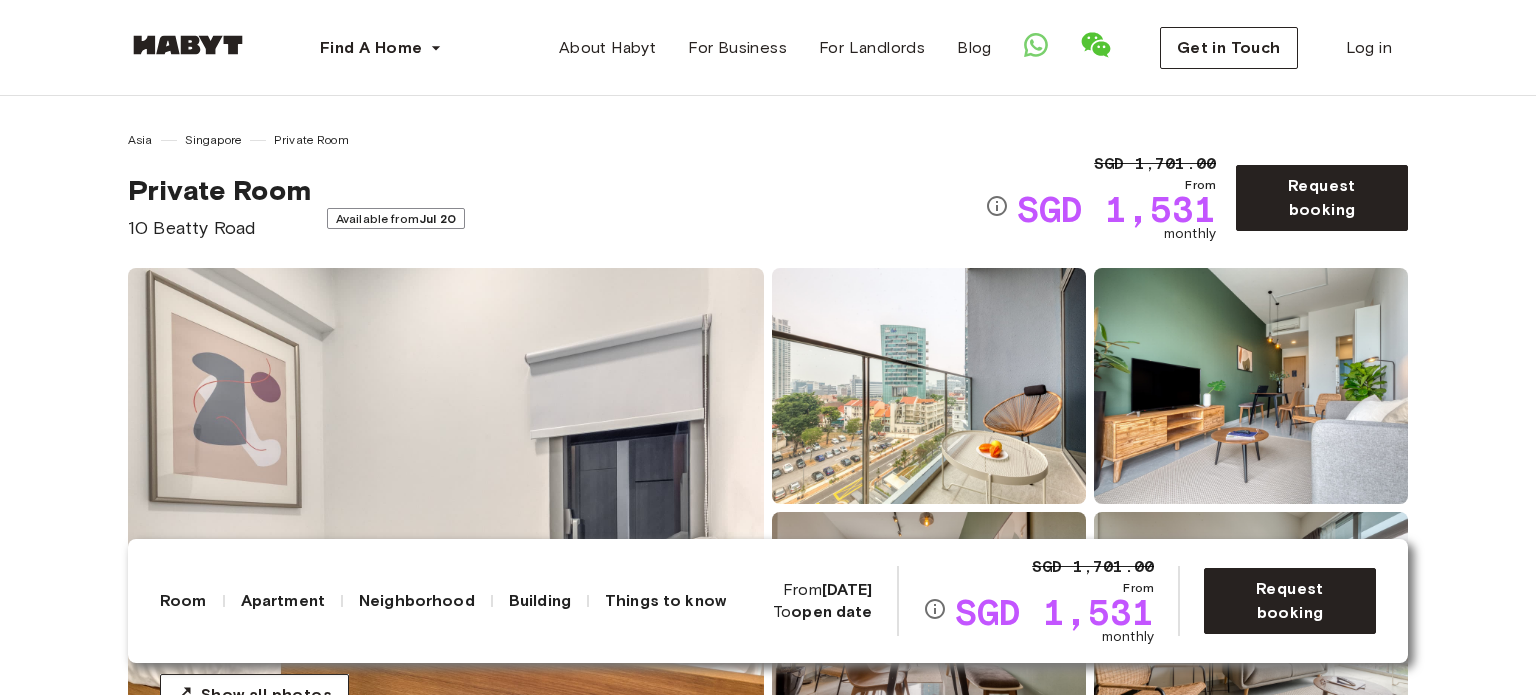scroll, scrollTop: 0, scrollLeft: 0, axis: both 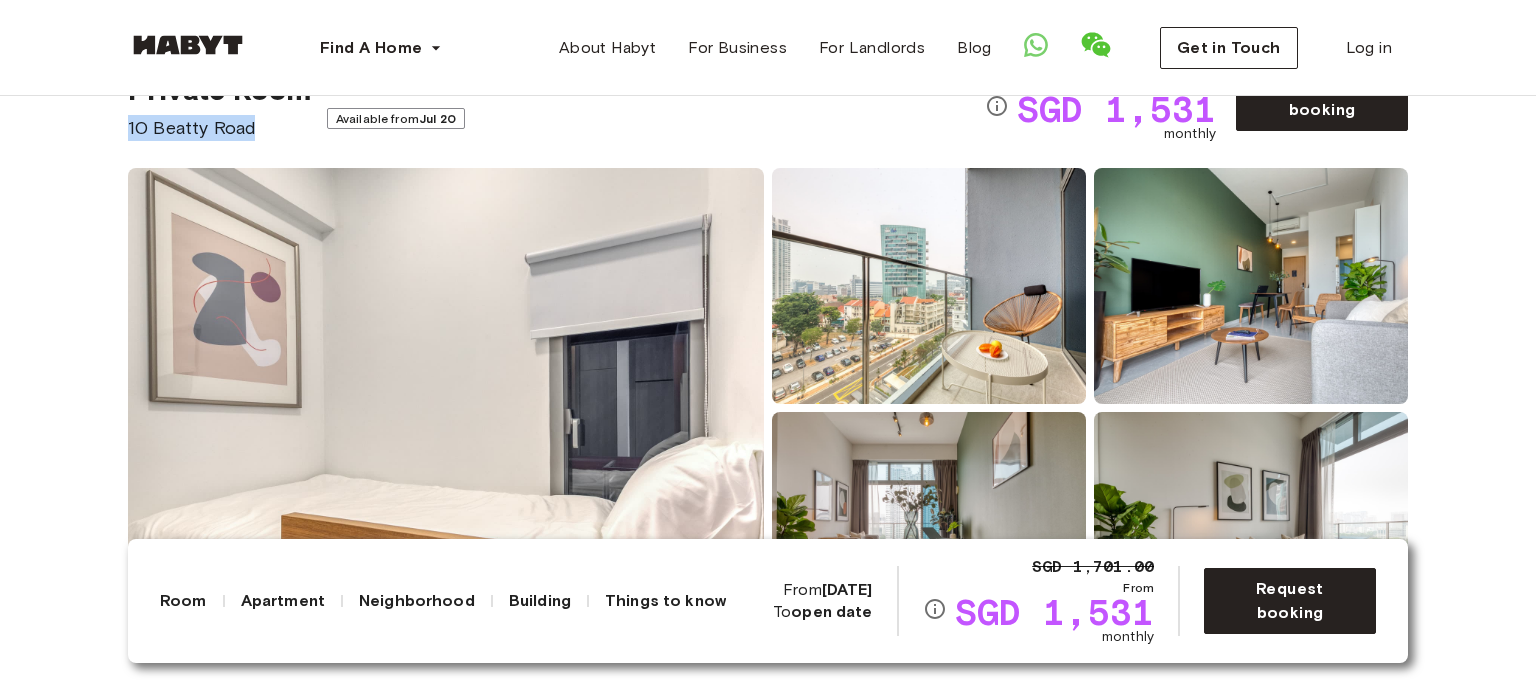 drag, startPoint x: 254, startPoint y: 120, endPoint x: 116, endPoint y: 135, distance: 138.81282 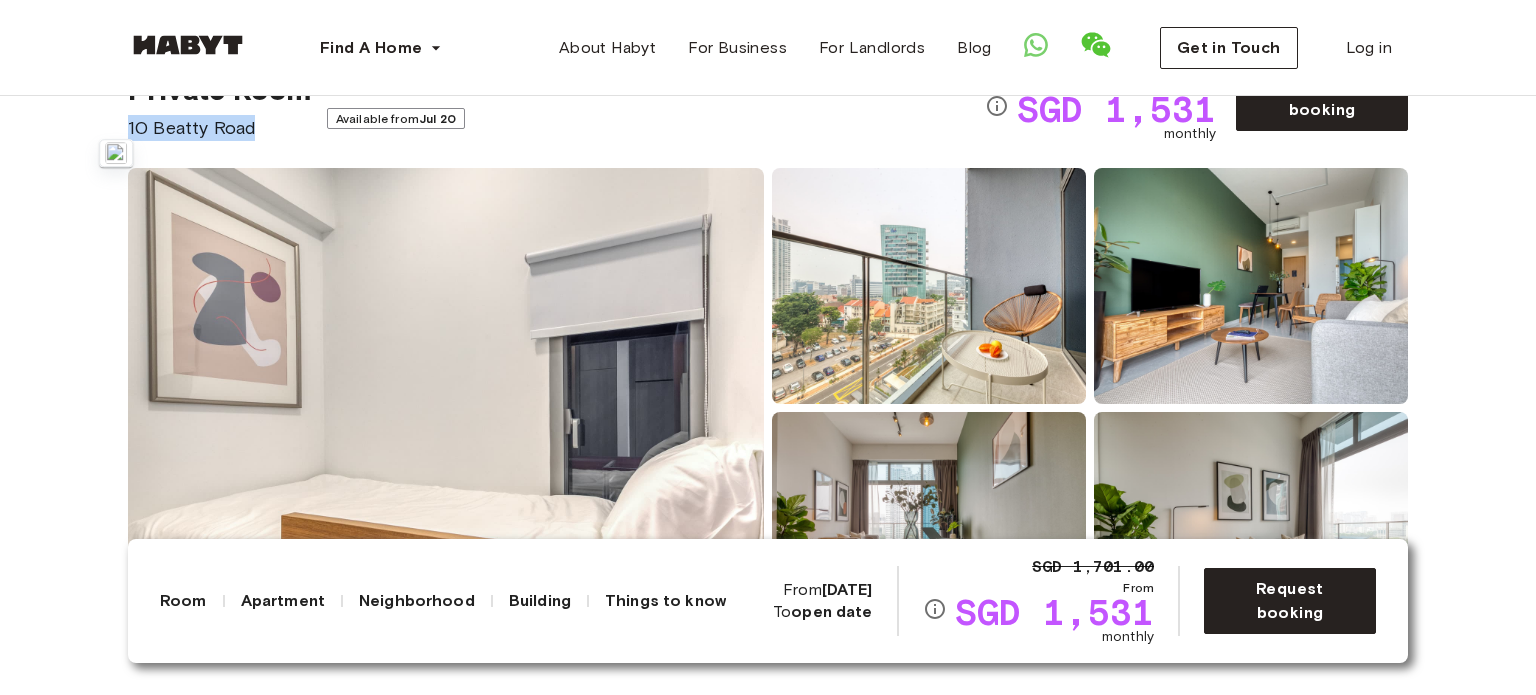 copy on "10 Beatty Road" 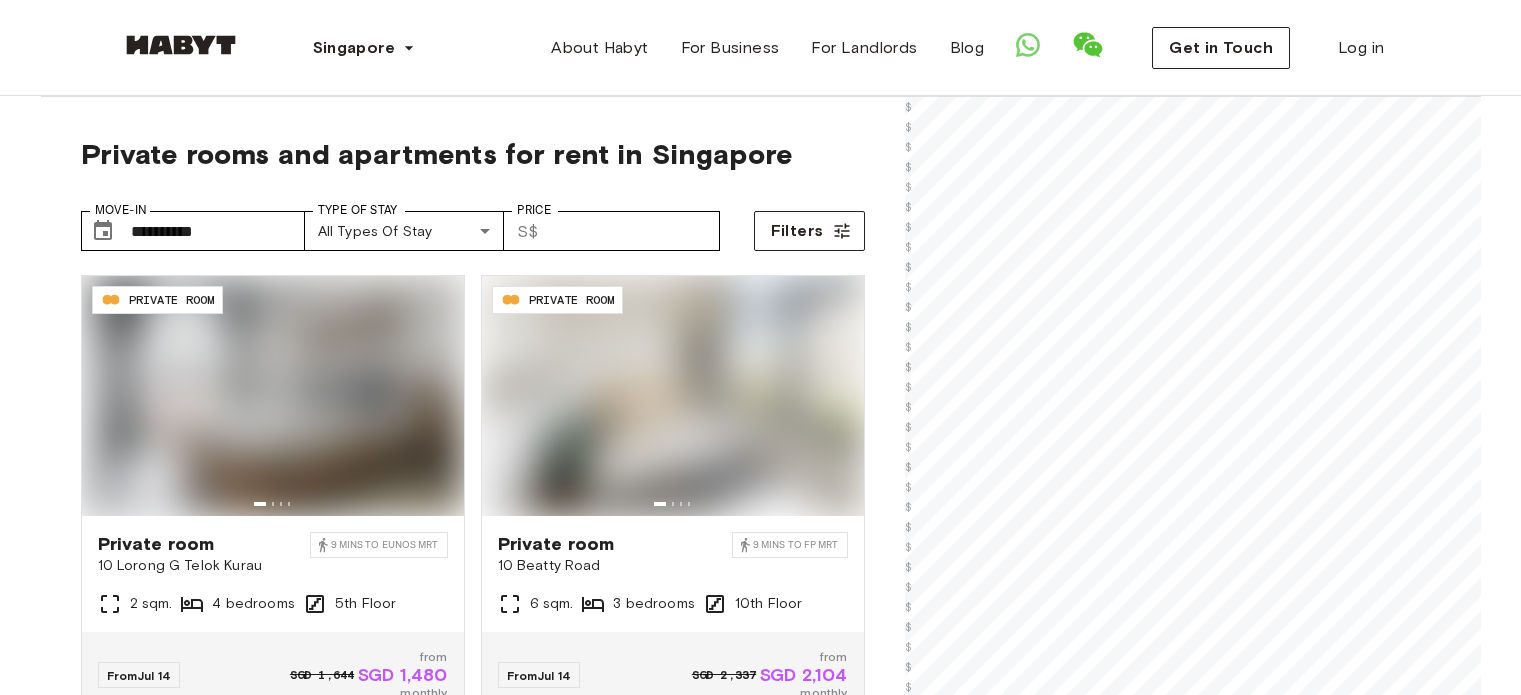 scroll, scrollTop: 0, scrollLeft: 0, axis: both 